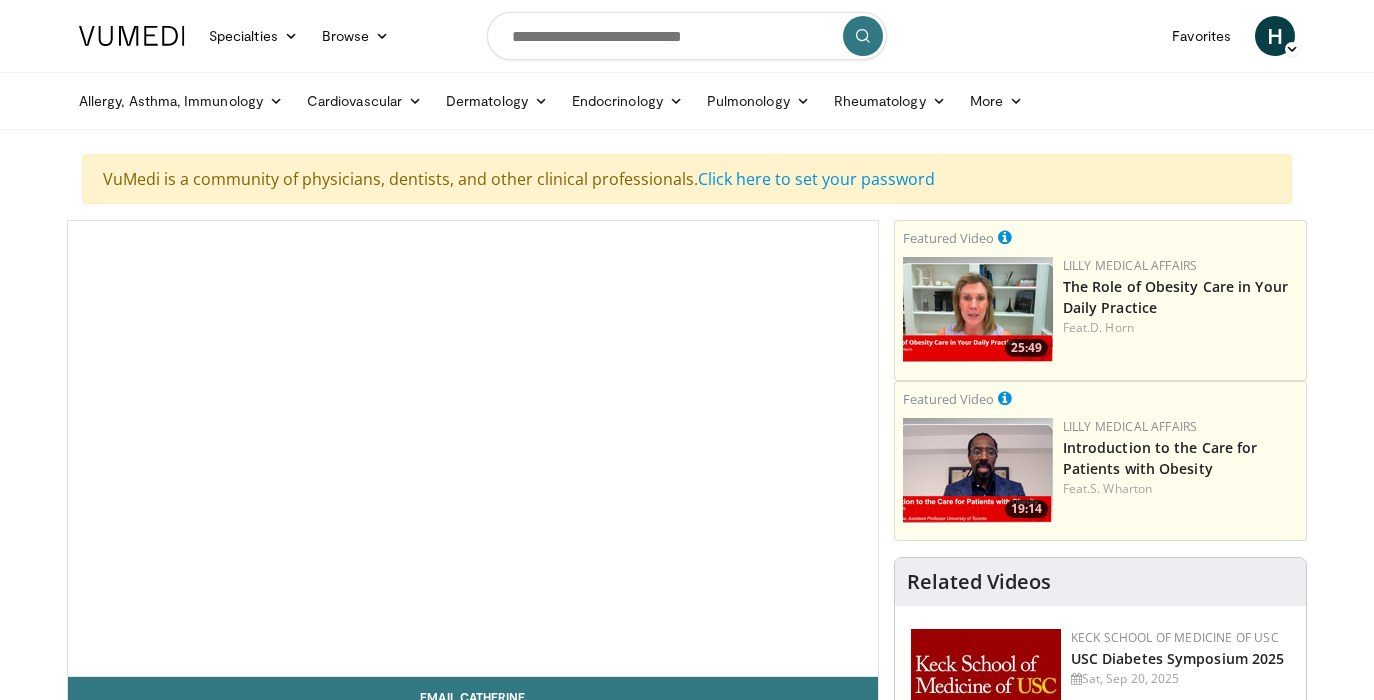 scroll, scrollTop: 0, scrollLeft: 0, axis: both 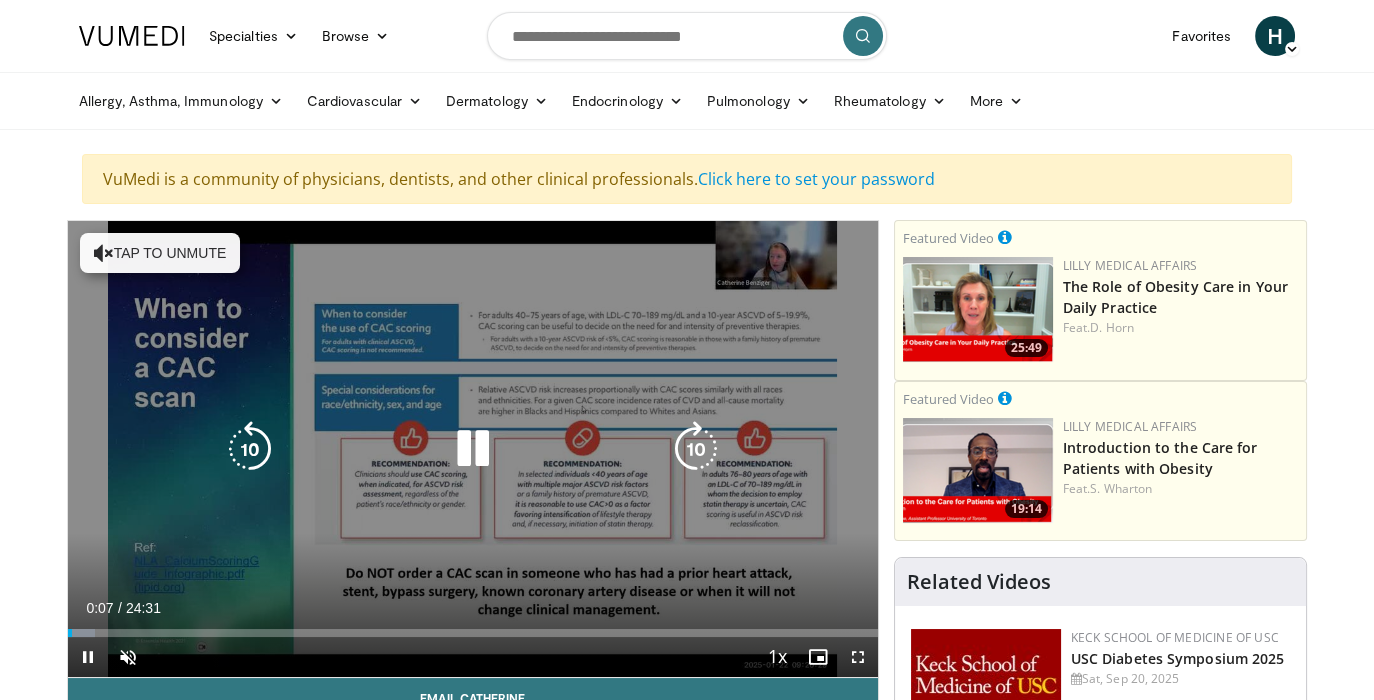 click on "Tap to unmute" at bounding box center [160, 253] 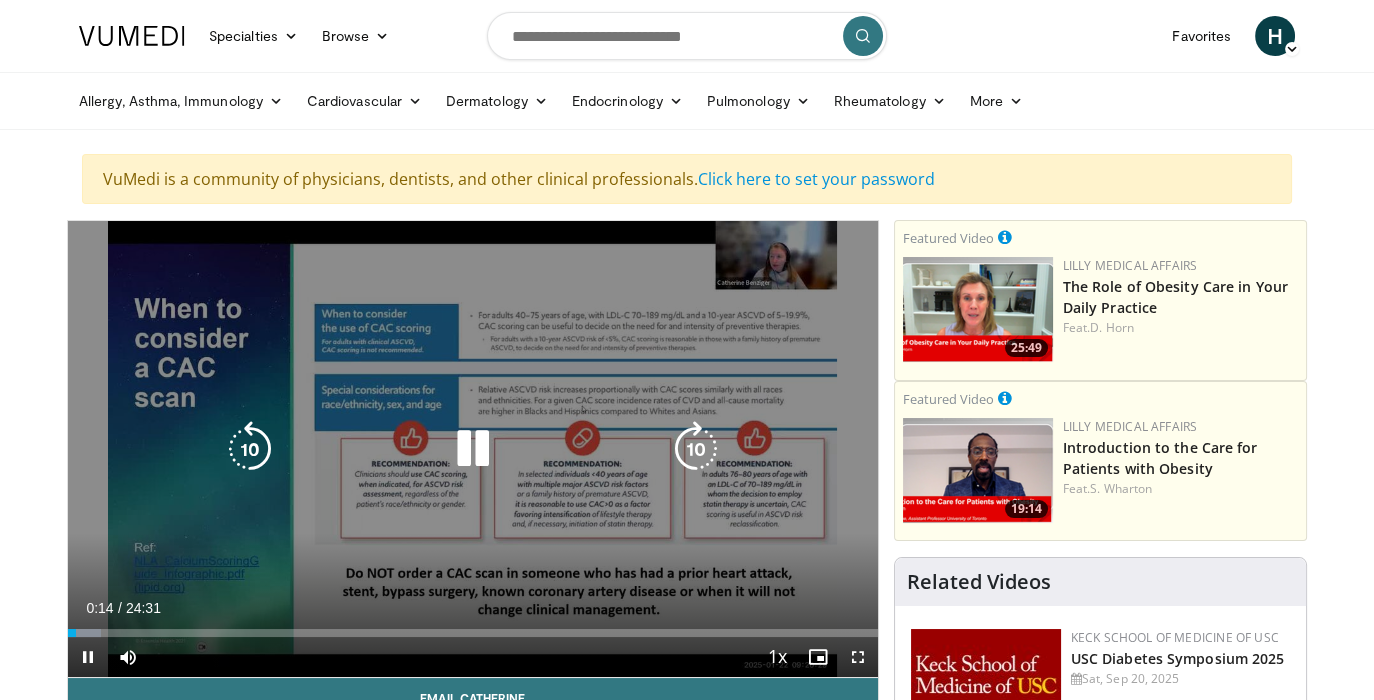 scroll, scrollTop: 166, scrollLeft: 0, axis: vertical 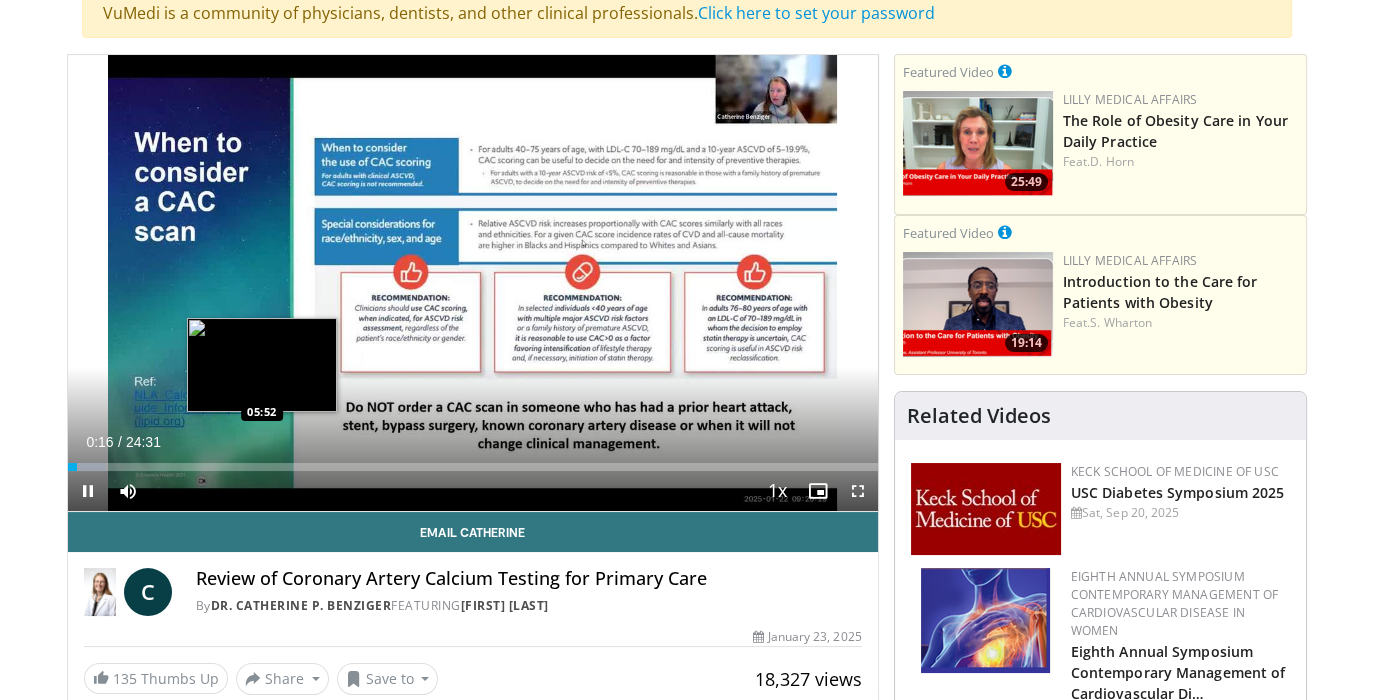 click on "Loaded :  4.72% 00:16 05:52" at bounding box center (473, 467) 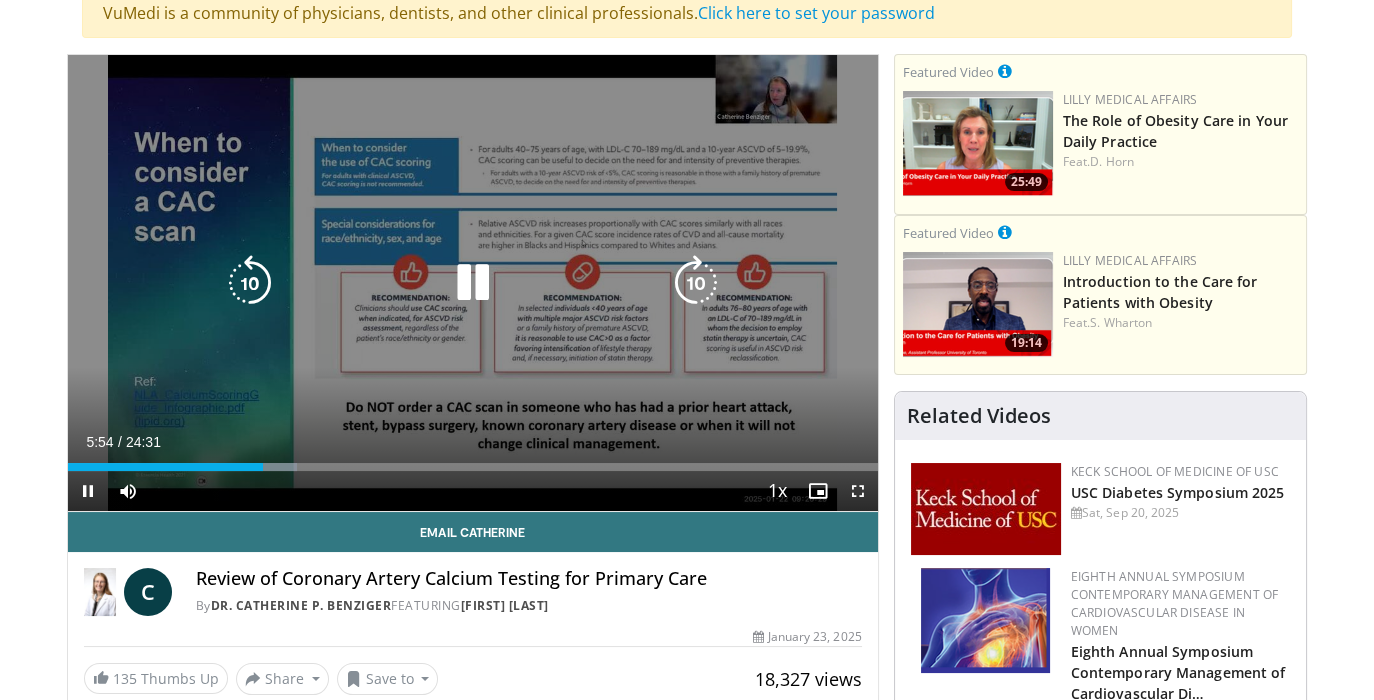 click at bounding box center [473, 283] 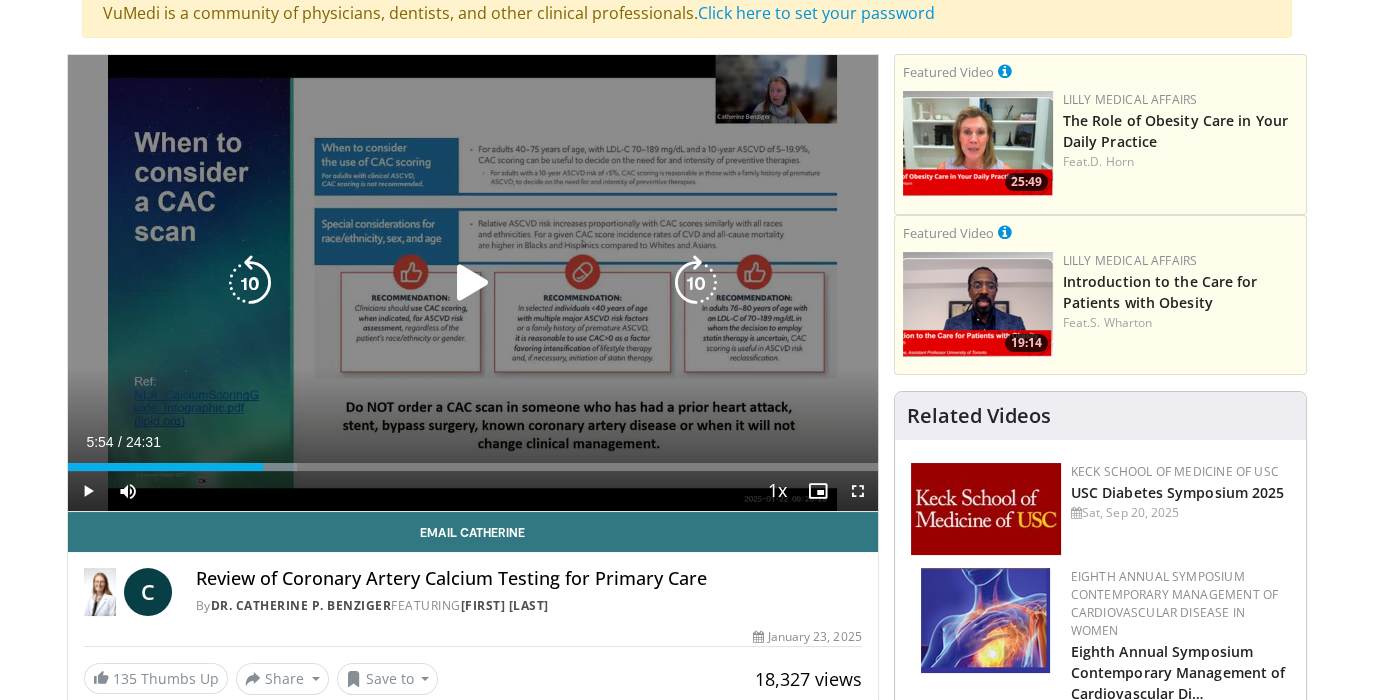 click at bounding box center [473, 283] 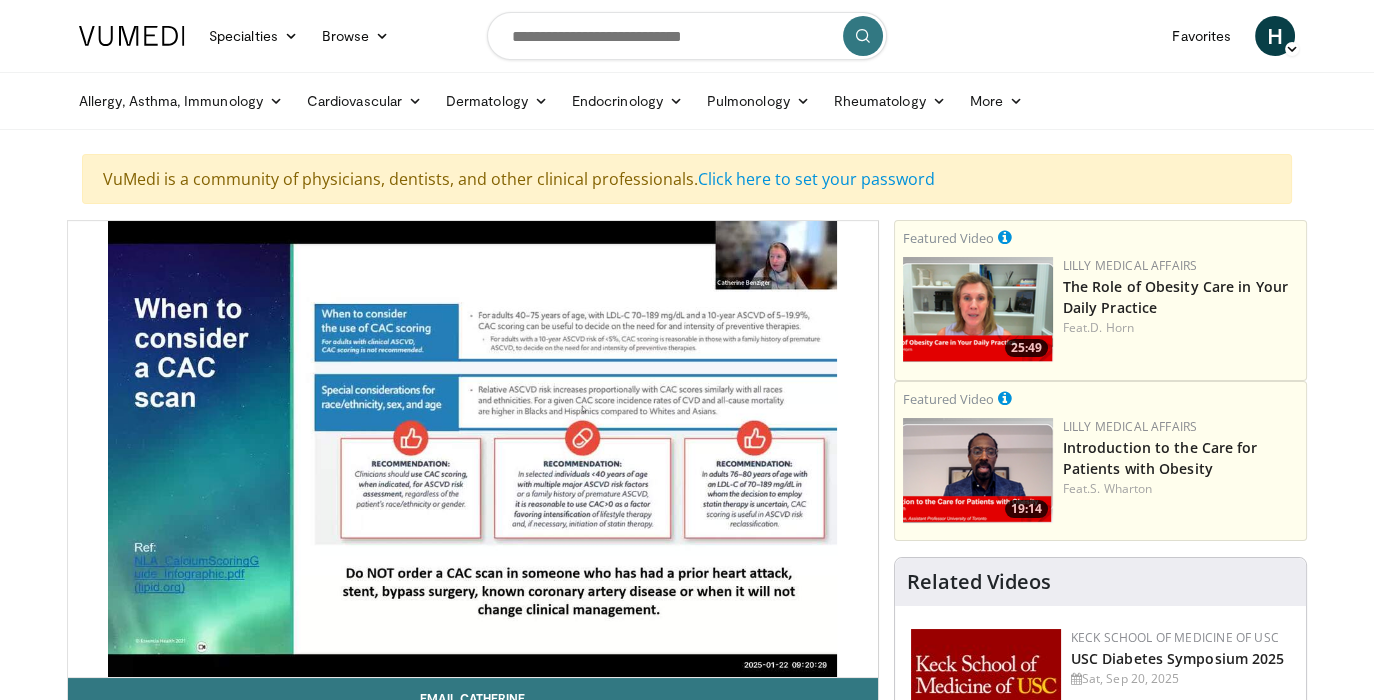 scroll, scrollTop: 0, scrollLeft: 0, axis: both 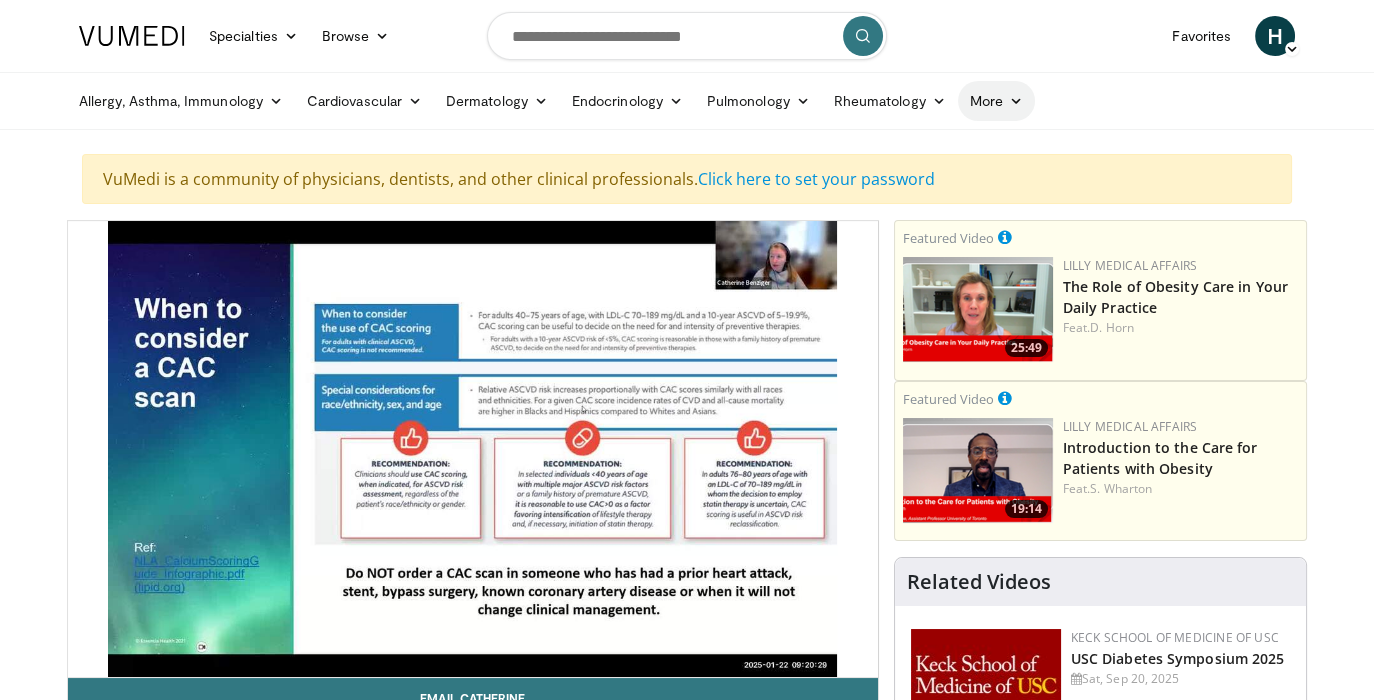 click on "More" at bounding box center [996, 101] 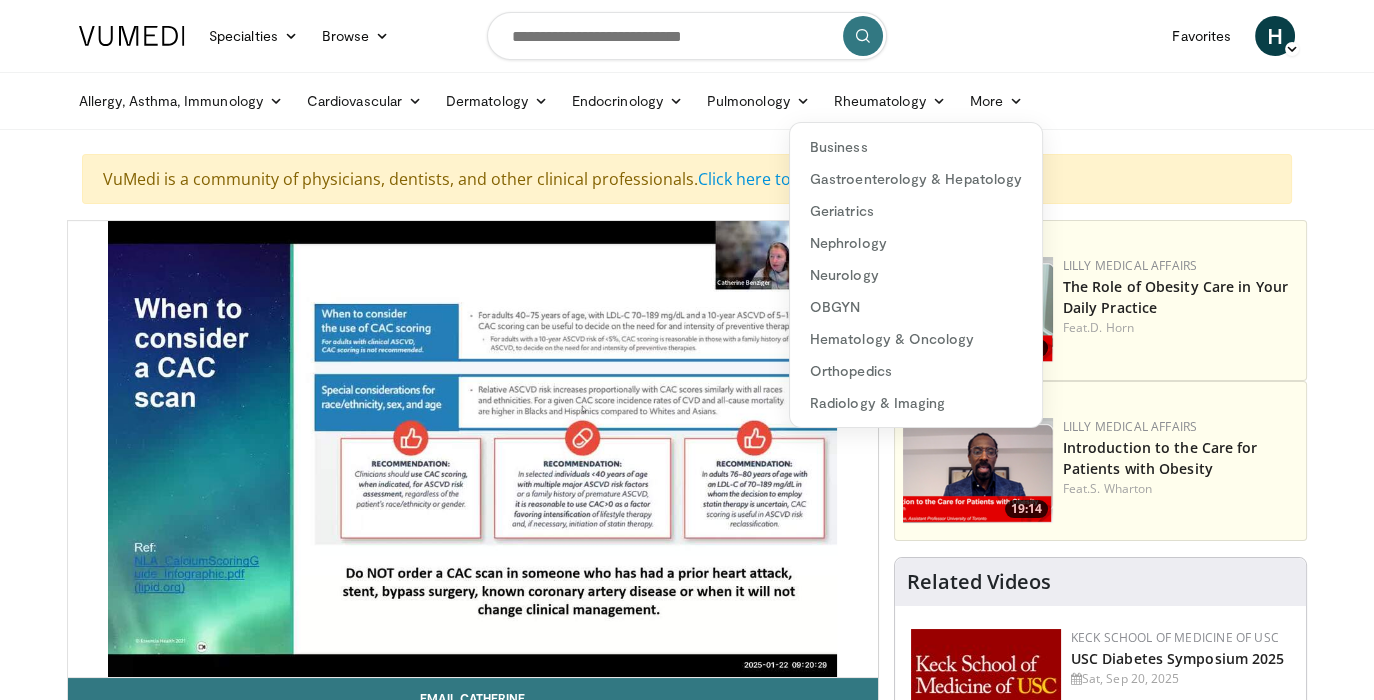click on "Allergy, Asthma, Immunology
Allergies
Asthma
Dermatitis
Immunology
Rhinosinusitis
Cardiovascular
Atrial Fibrillation
Cholesterol & Lipid
Diabetes & CV Disease
Heart Failure Pharmacology
Hypertension
Lifestyle
PAH
Valve Disease
Vascular Medicine" at bounding box center [687, 101] 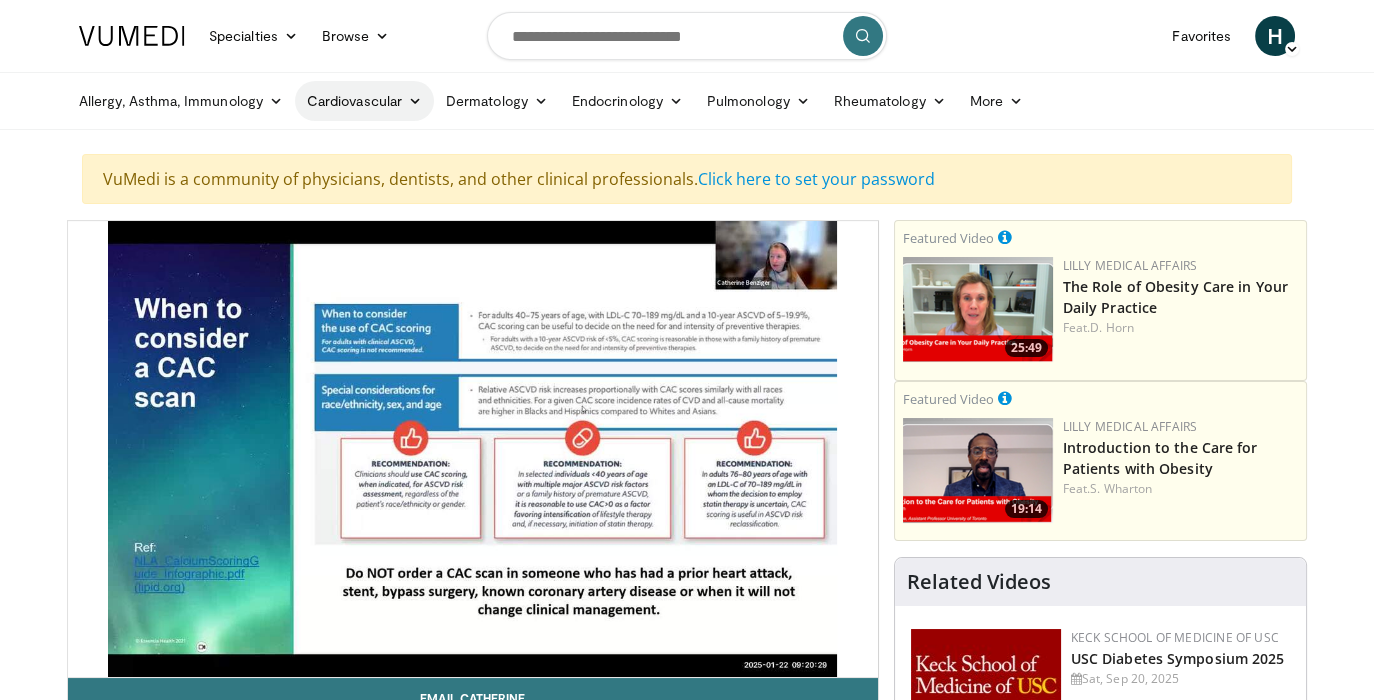 click on "Cardiovascular" at bounding box center (364, 101) 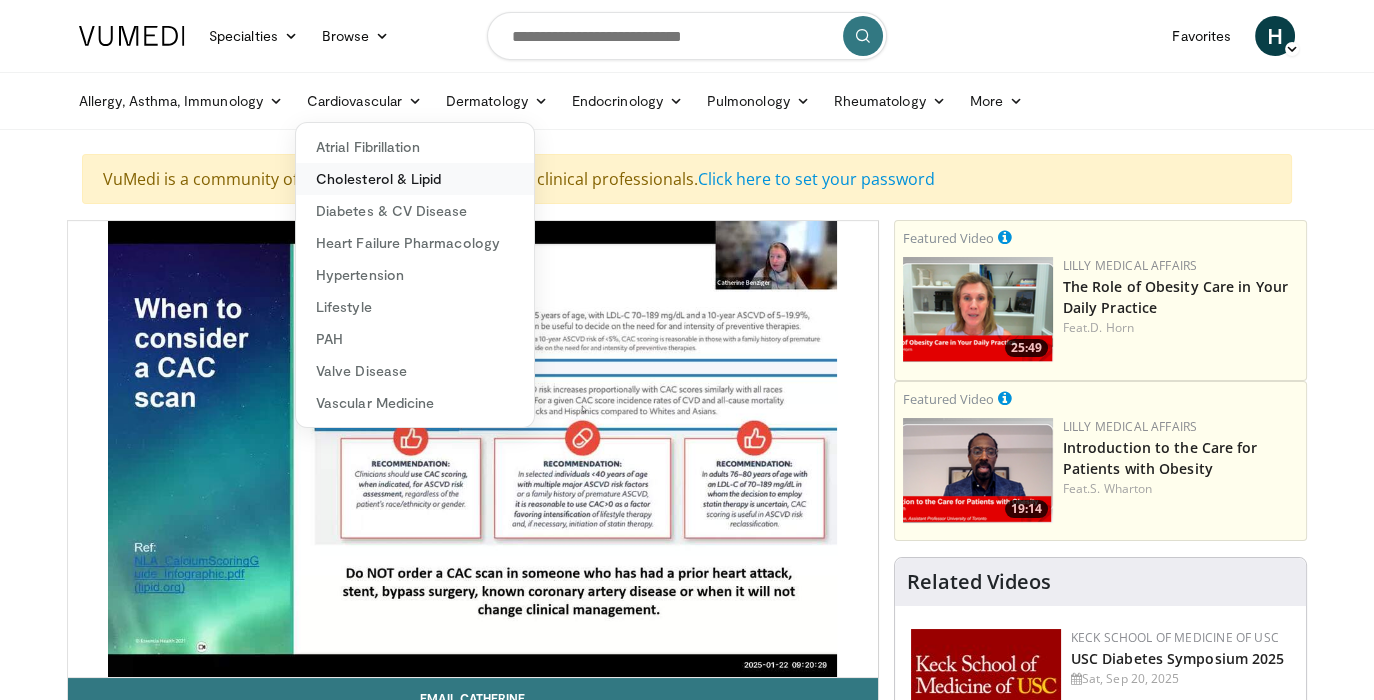 click on "Cholesterol & Lipid" at bounding box center (415, 179) 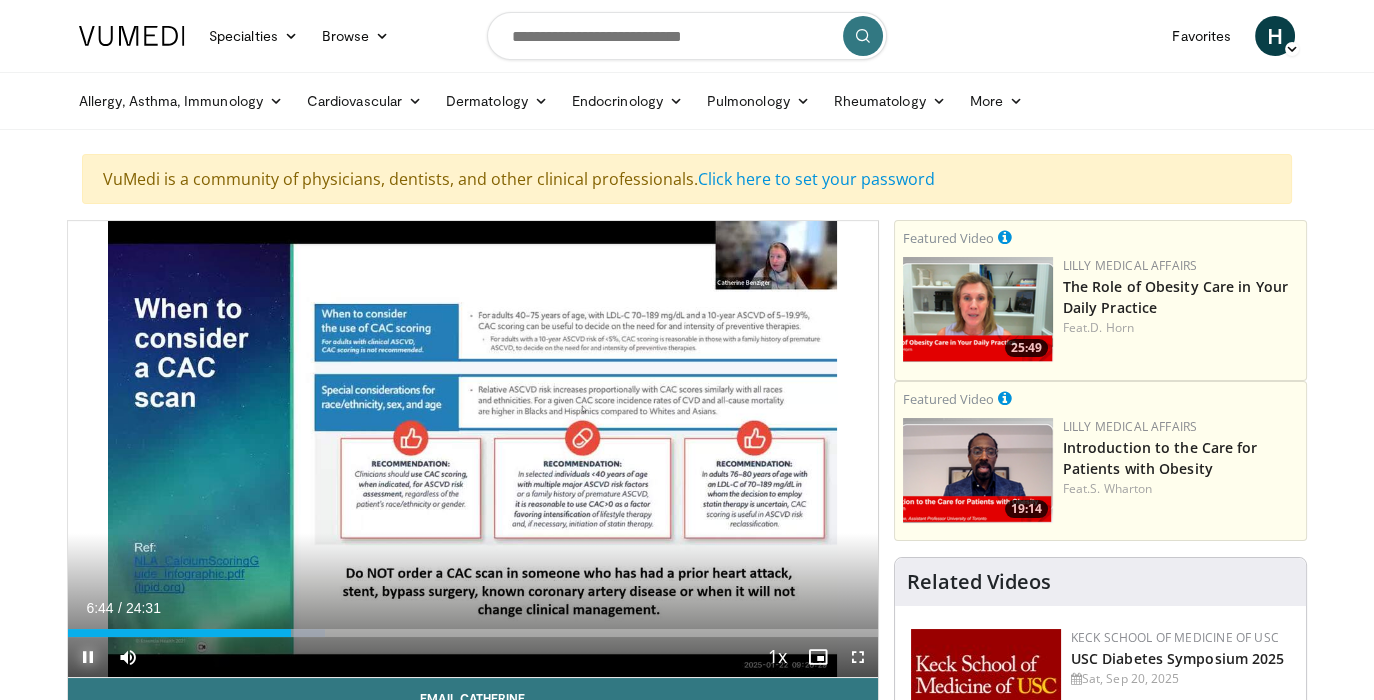 click at bounding box center (88, 657) 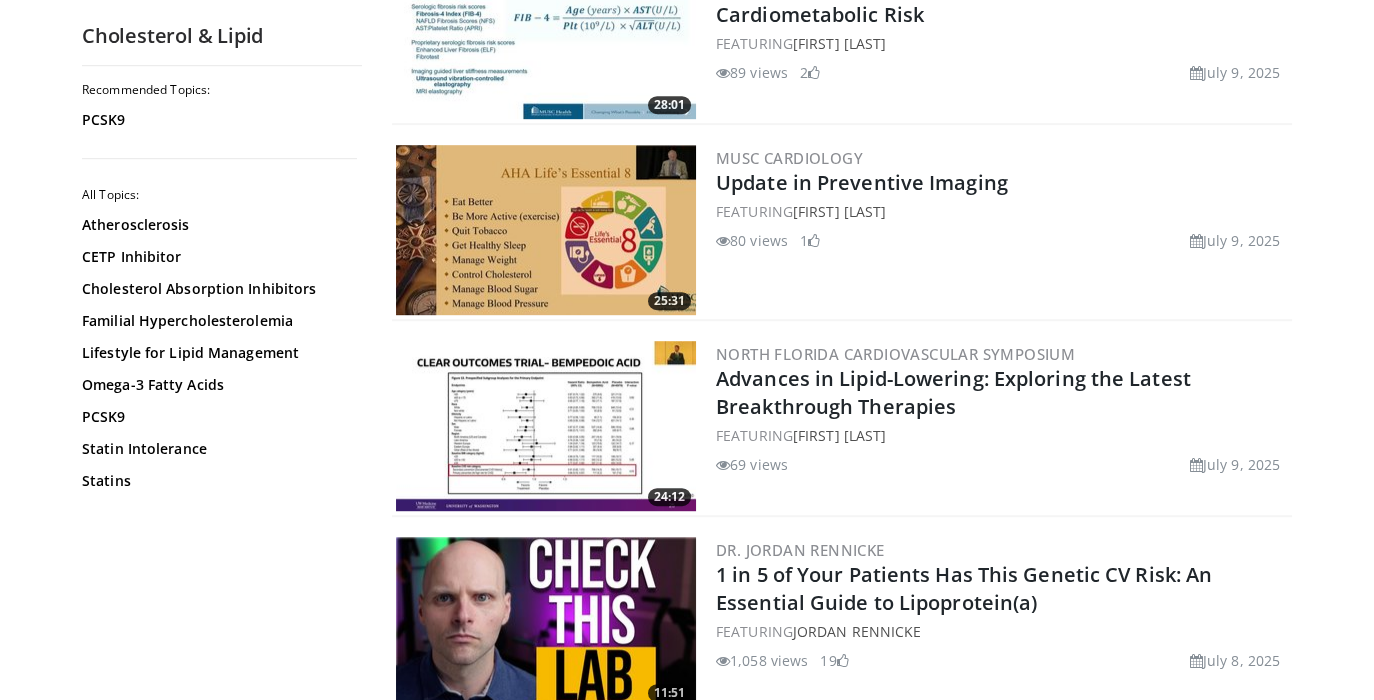 scroll, scrollTop: 1833, scrollLeft: 0, axis: vertical 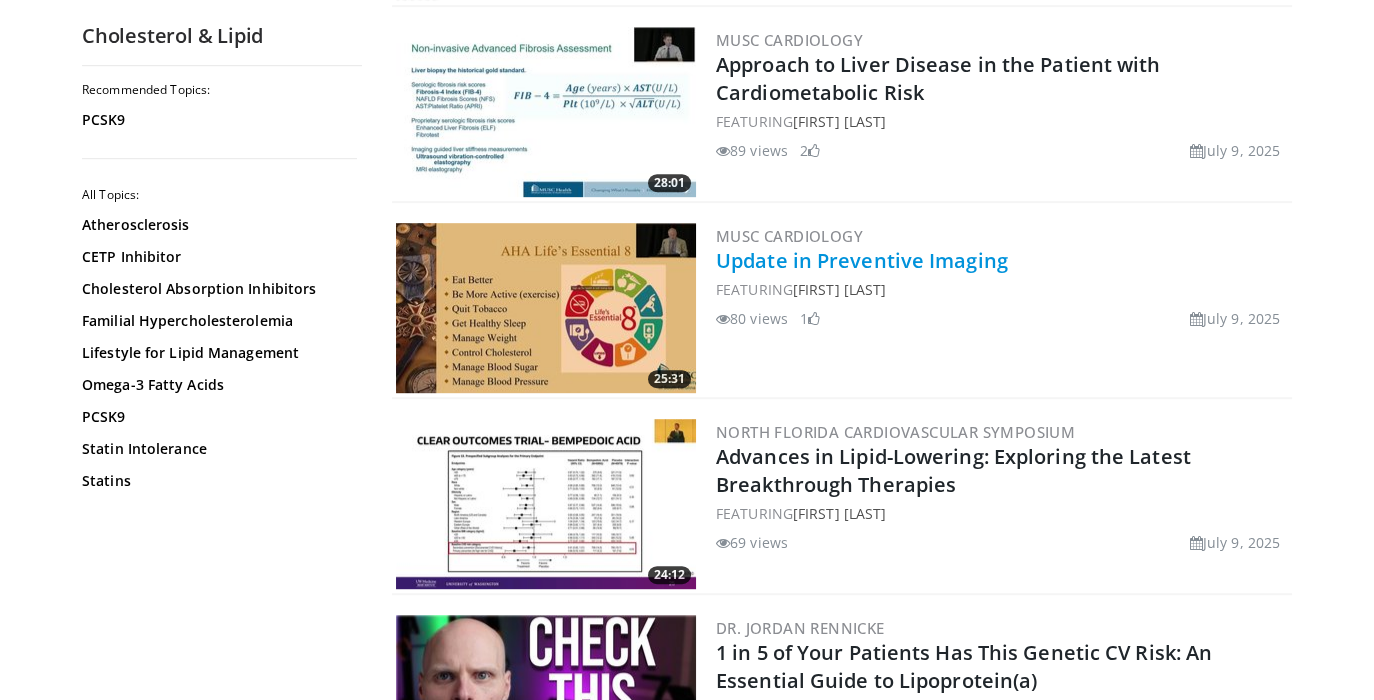 click on "Update in Preventive Imaging" at bounding box center [862, 260] 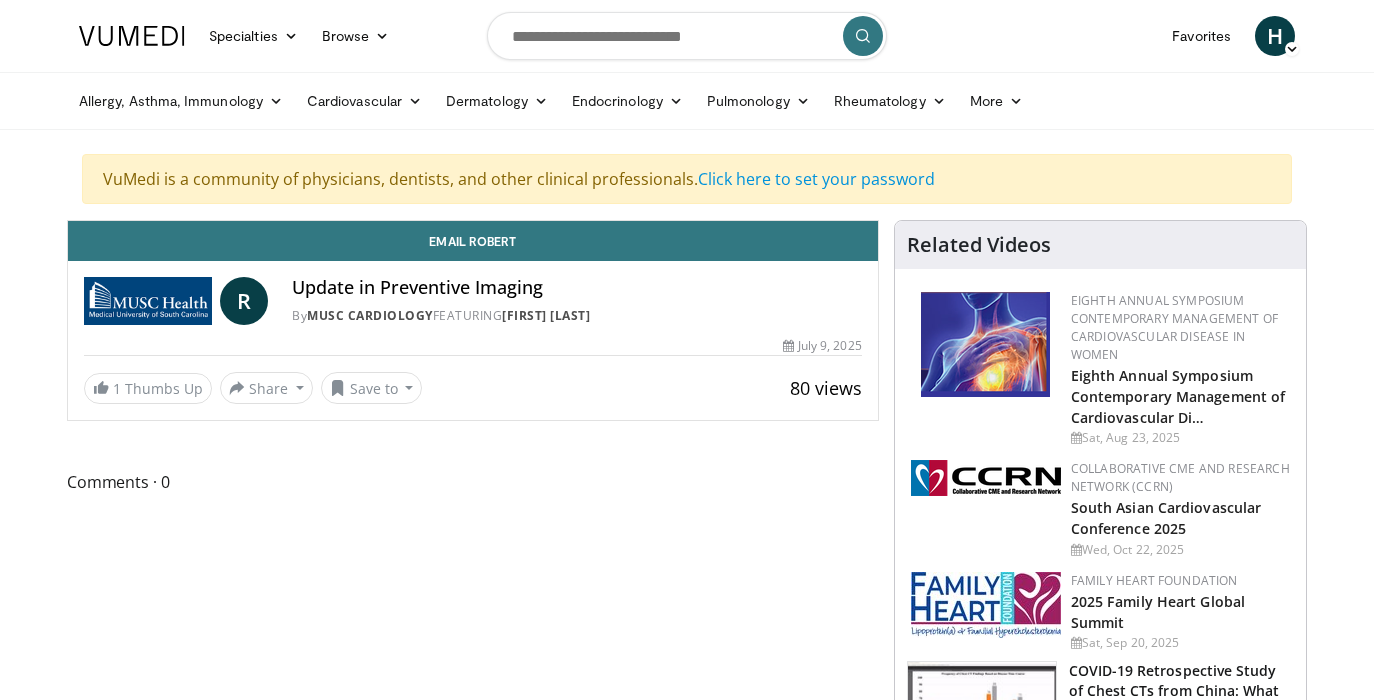 scroll, scrollTop: 0, scrollLeft: 0, axis: both 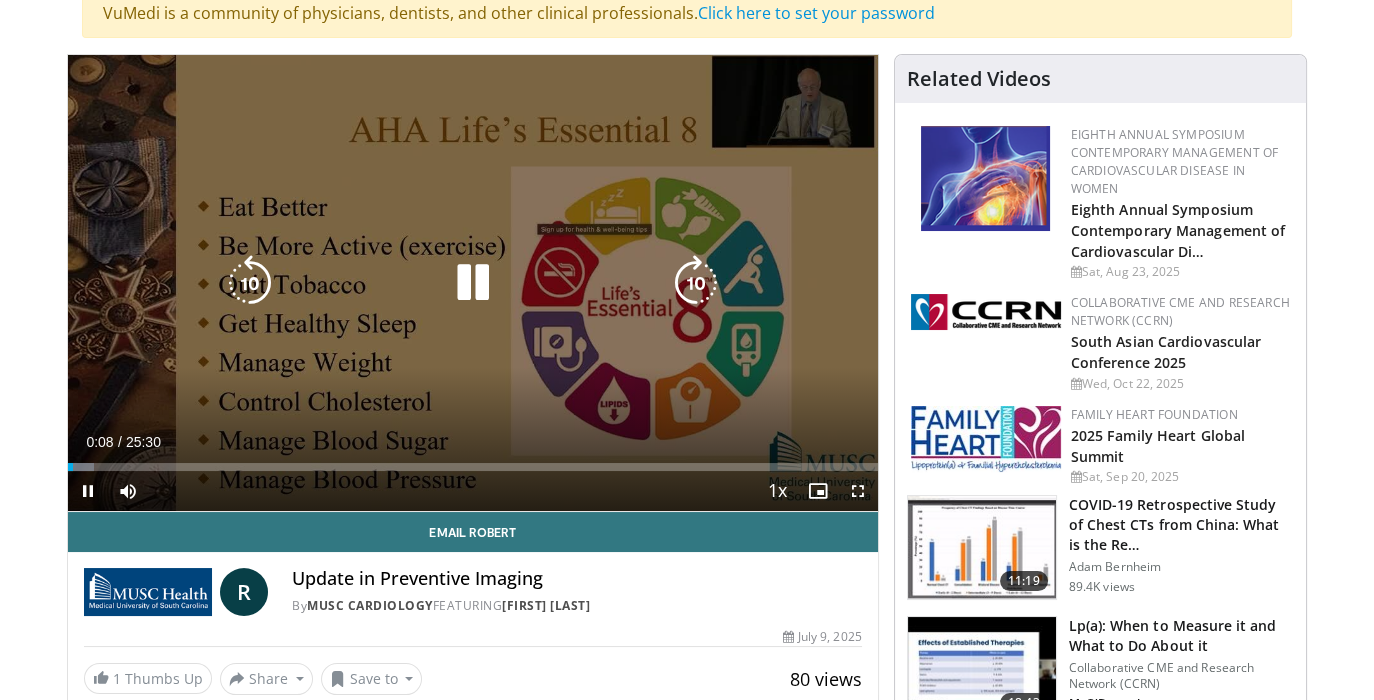 click at bounding box center [473, 283] 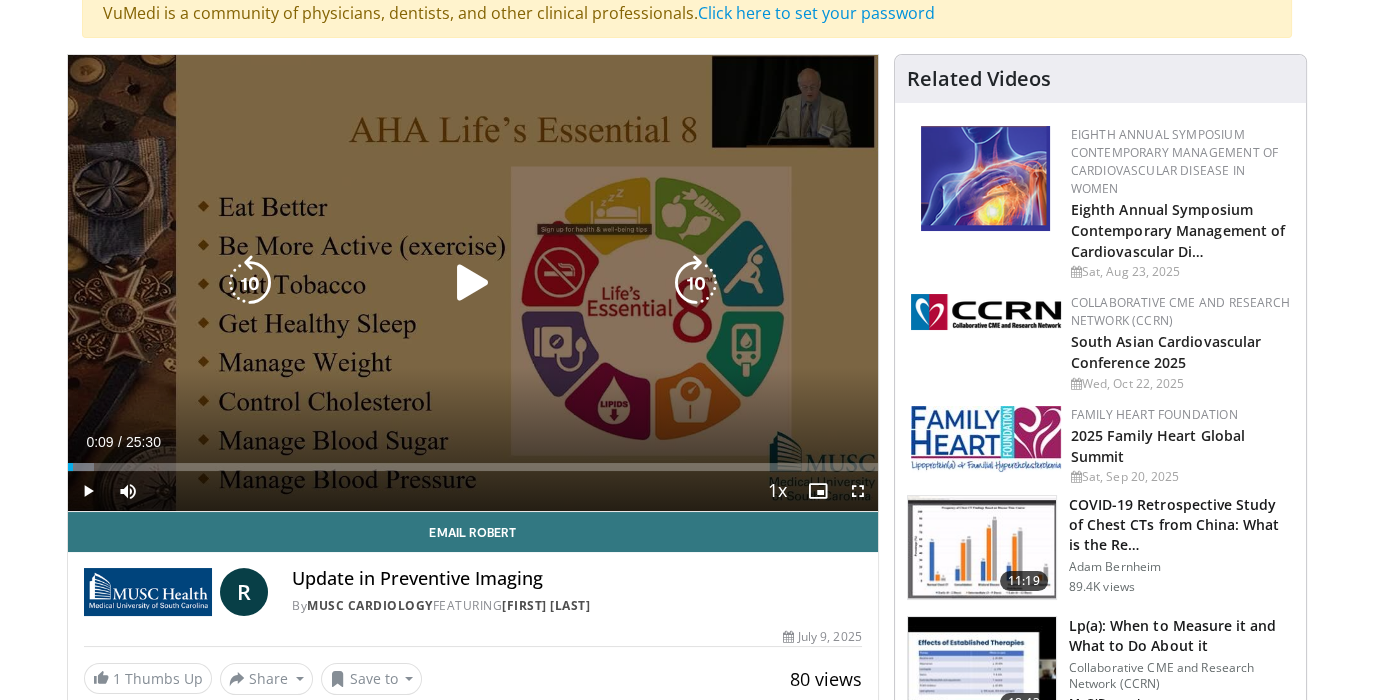 click on "10 seconds
Tap to unmute" at bounding box center (473, 283) 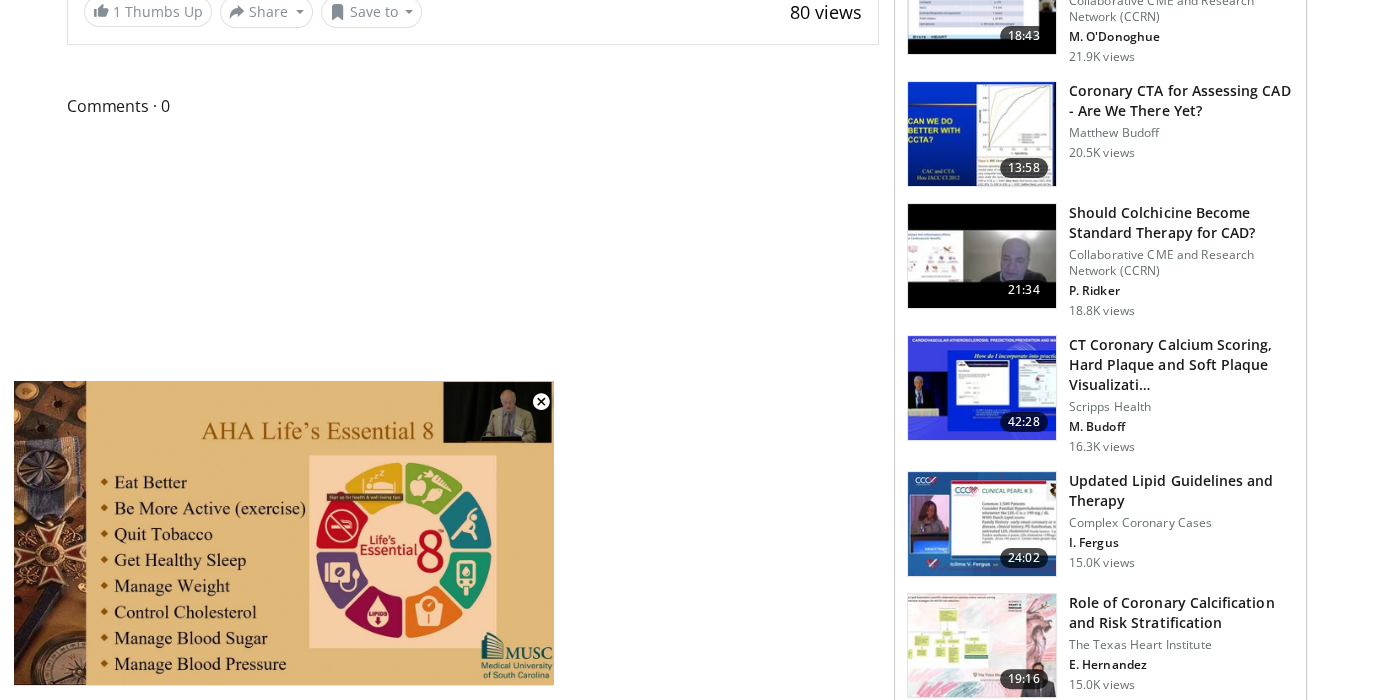scroll, scrollTop: 0, scrollLeft: 0, axis: both 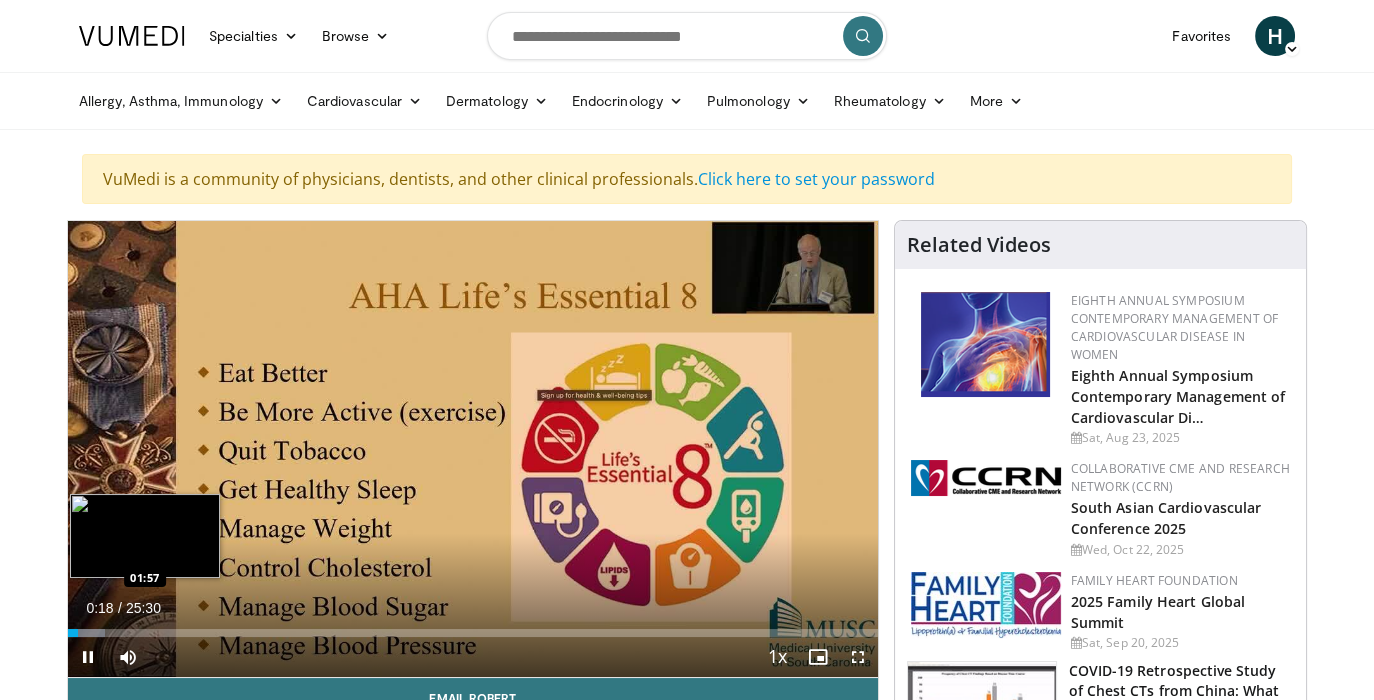 click on "Loaded :  4.53% 00:18 01:57" at bounding box center [473, 633] 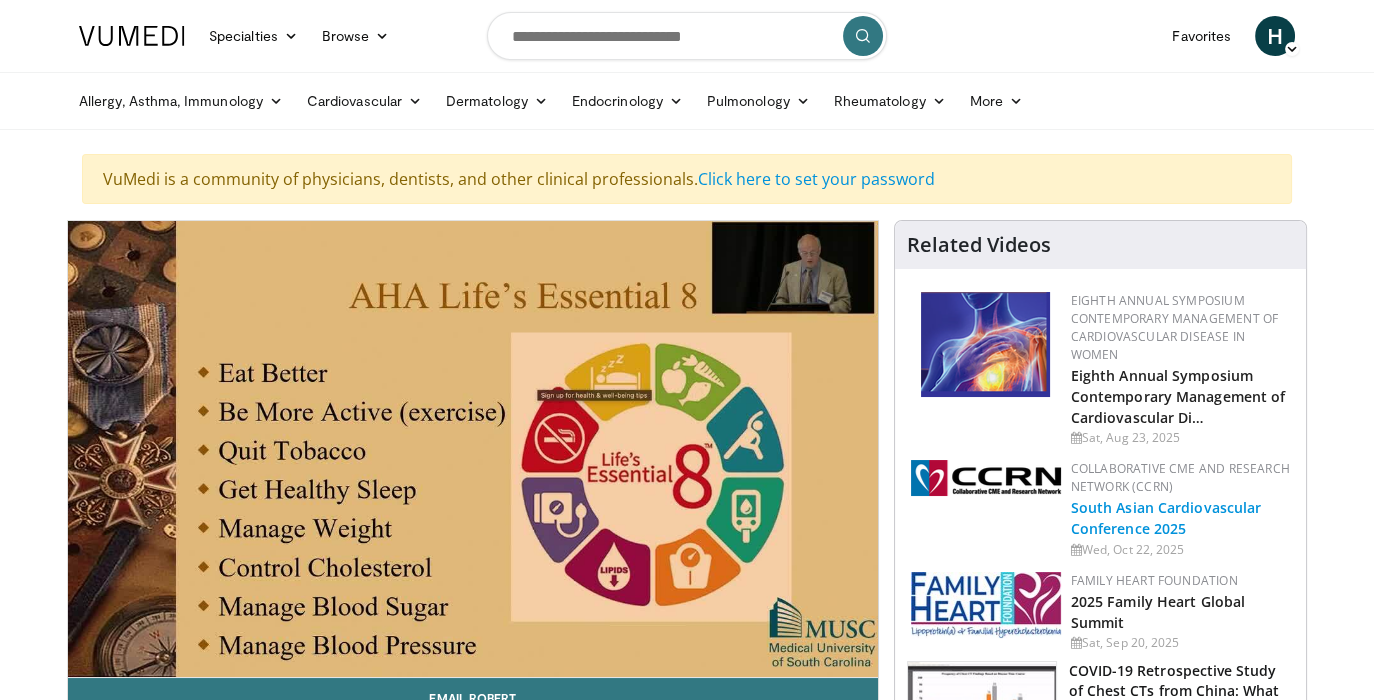 scroll, scrollTop: 166, scrollLeft: 0, axis: vertical 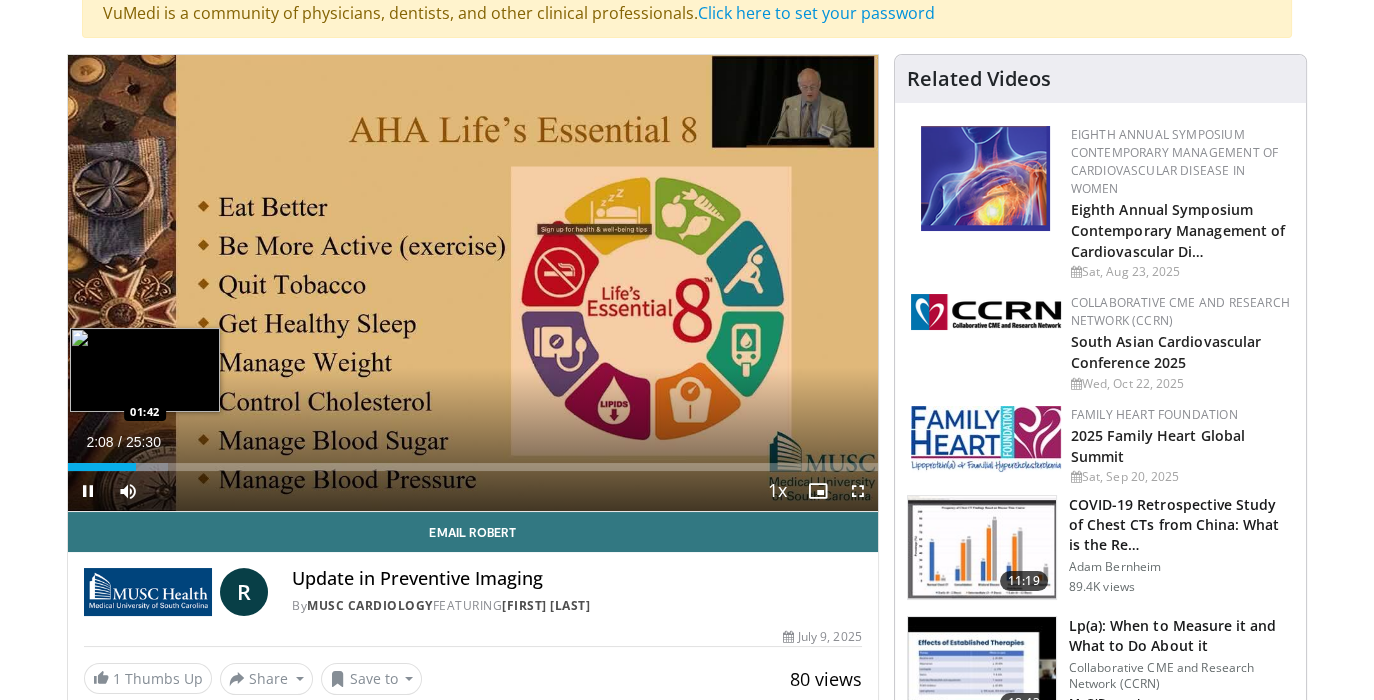 click on "02:08" at bounding box center [102, 467] 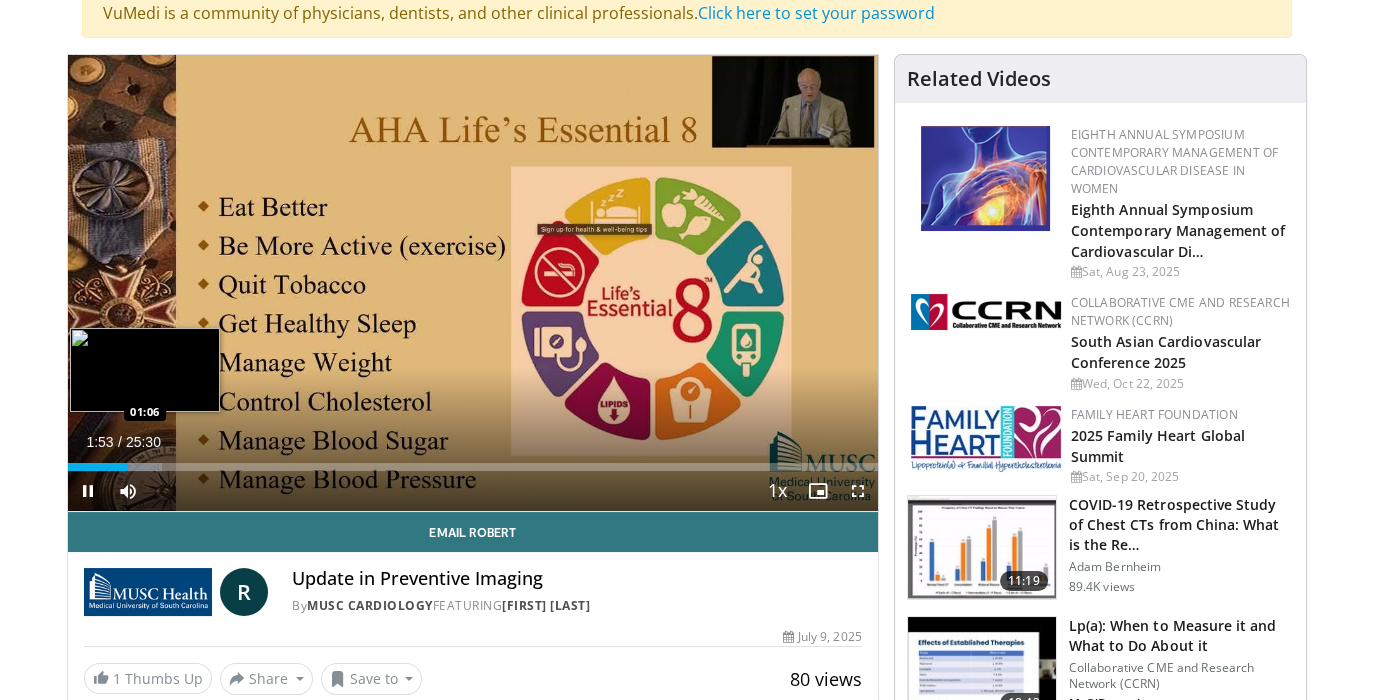 click on "01:53" at bounding box center (98, 467) 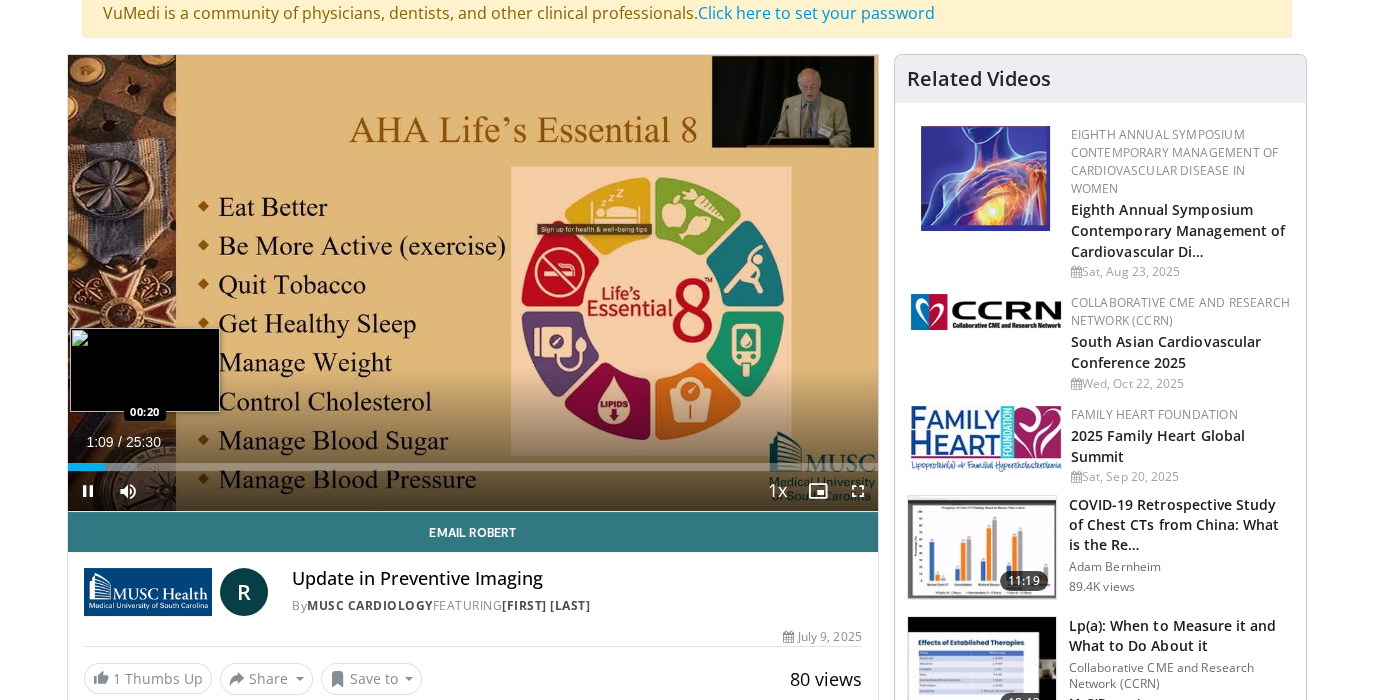 click on "01:09" at bounding box center (86, 467) 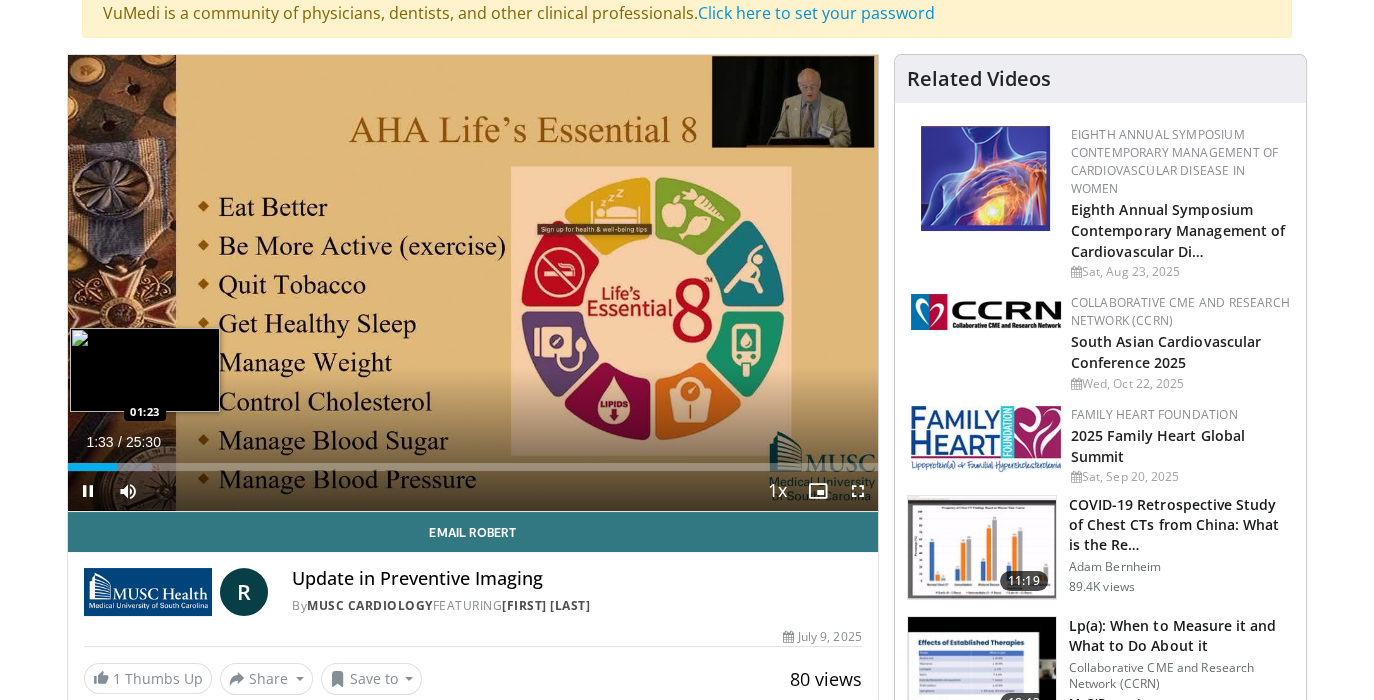 click on "01:33" at bounding box center [92, 467] 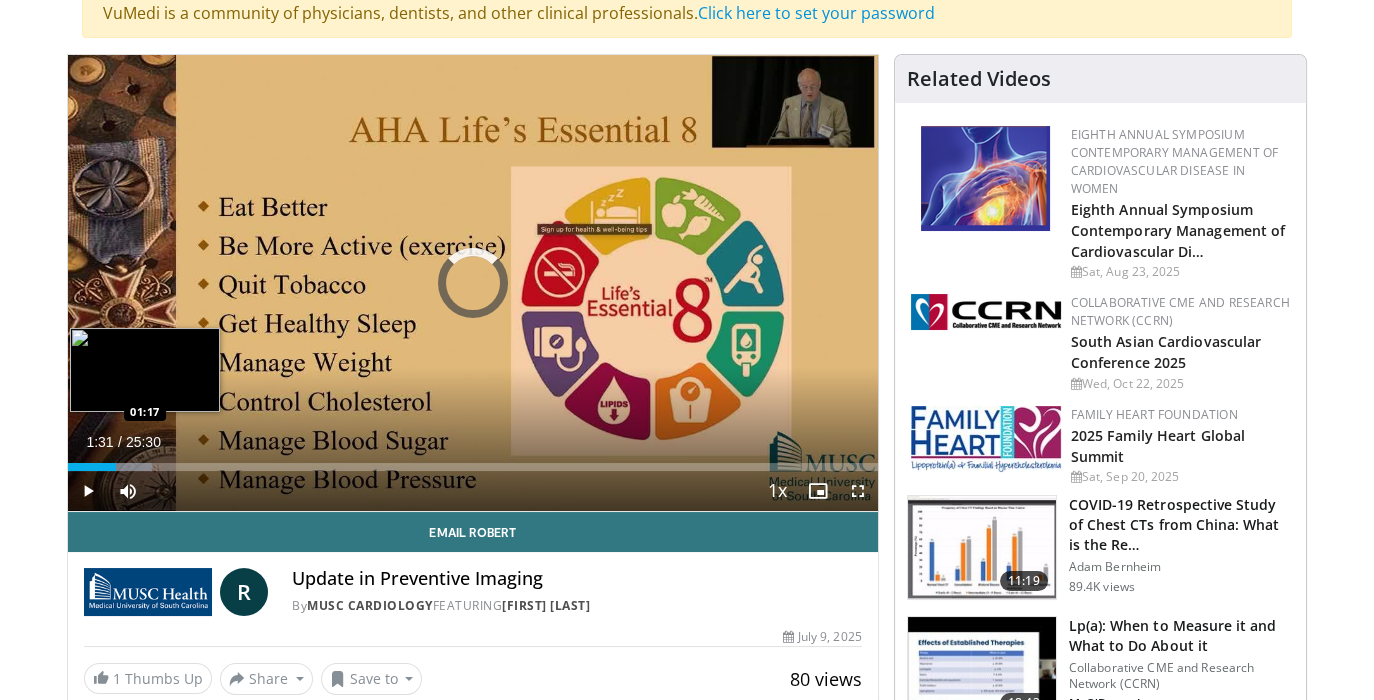 click on "Loaded :  10.37% 01:31 01:17" at bounding box center (473, 467) 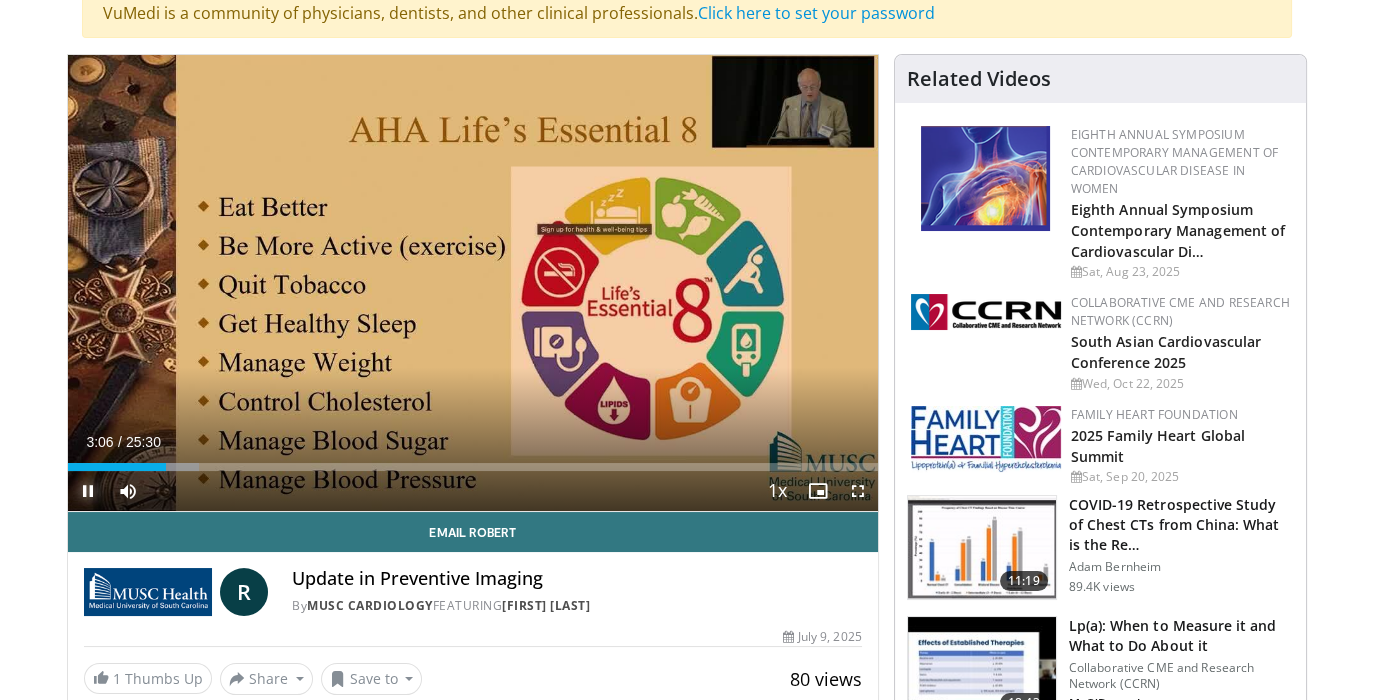 click at bounding box center (88, 491) 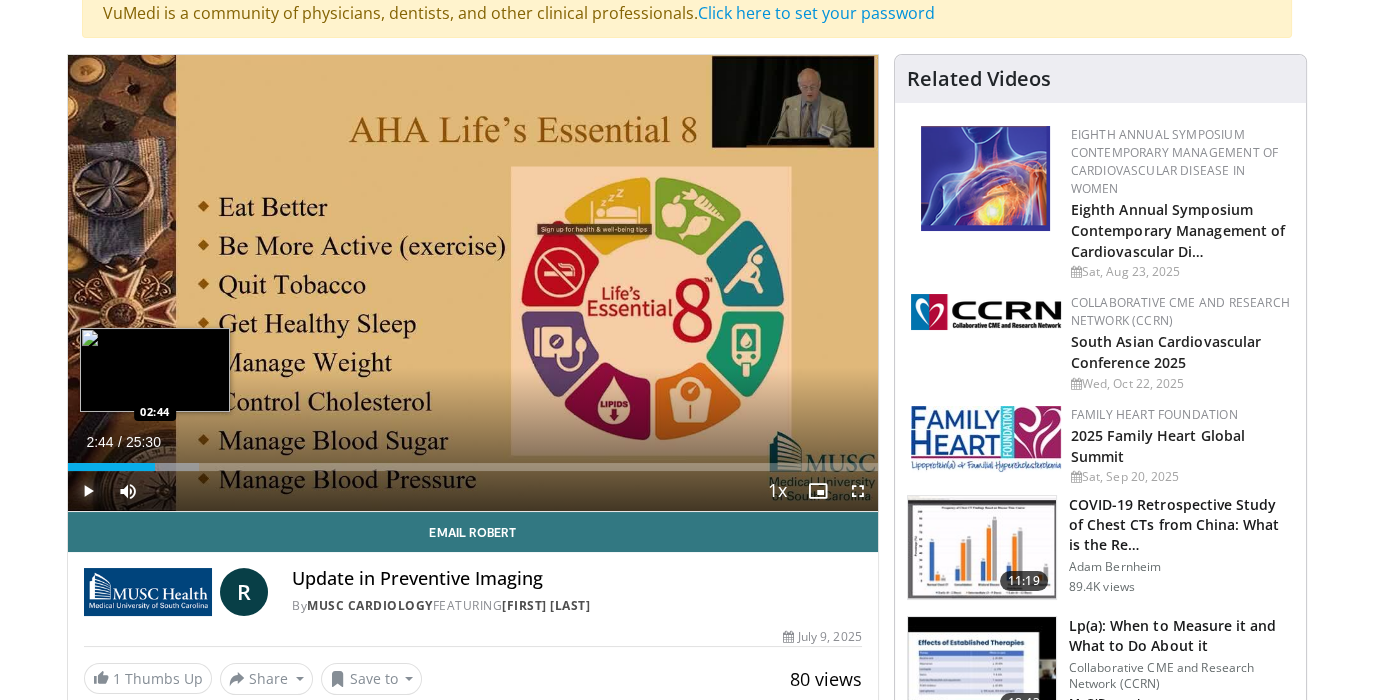 click on "02:44" at bounding box center [111, 467] 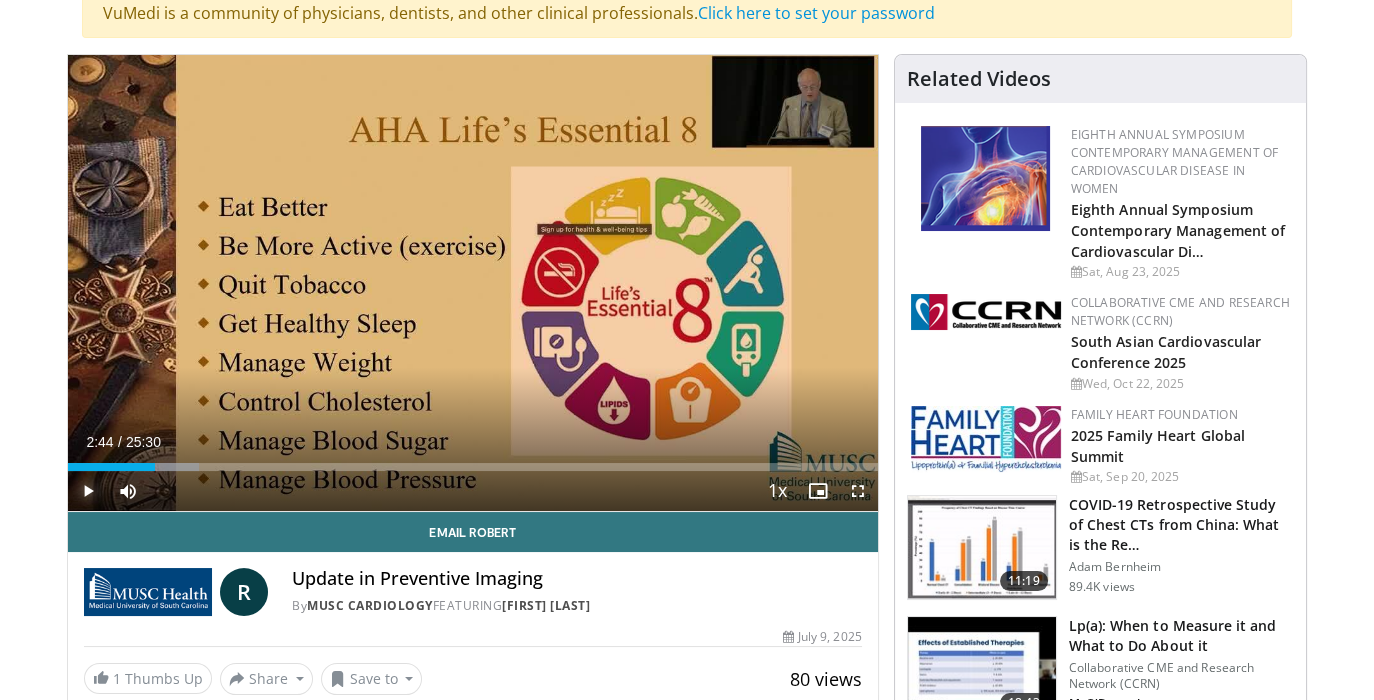 click at bounding box center (88, 491) 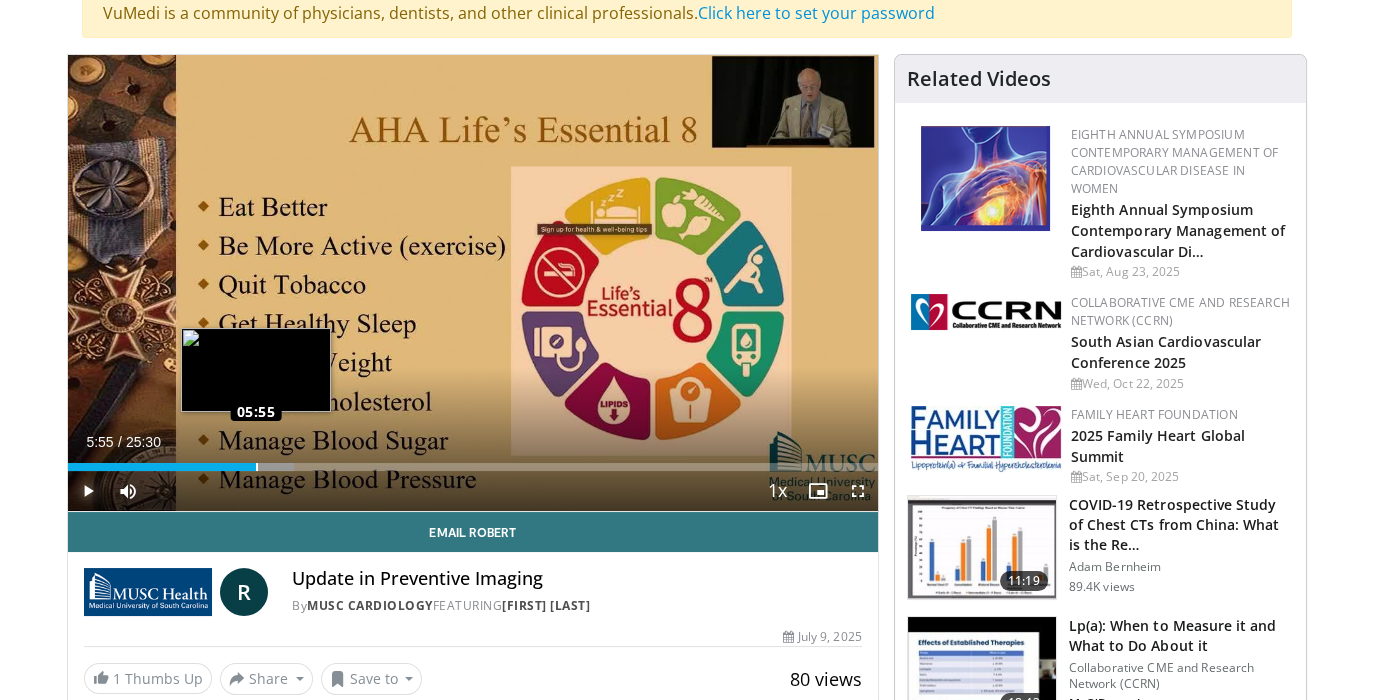 click on "Loaded :  27.88% 05:55 05:55" at bounding box center [473, 467] 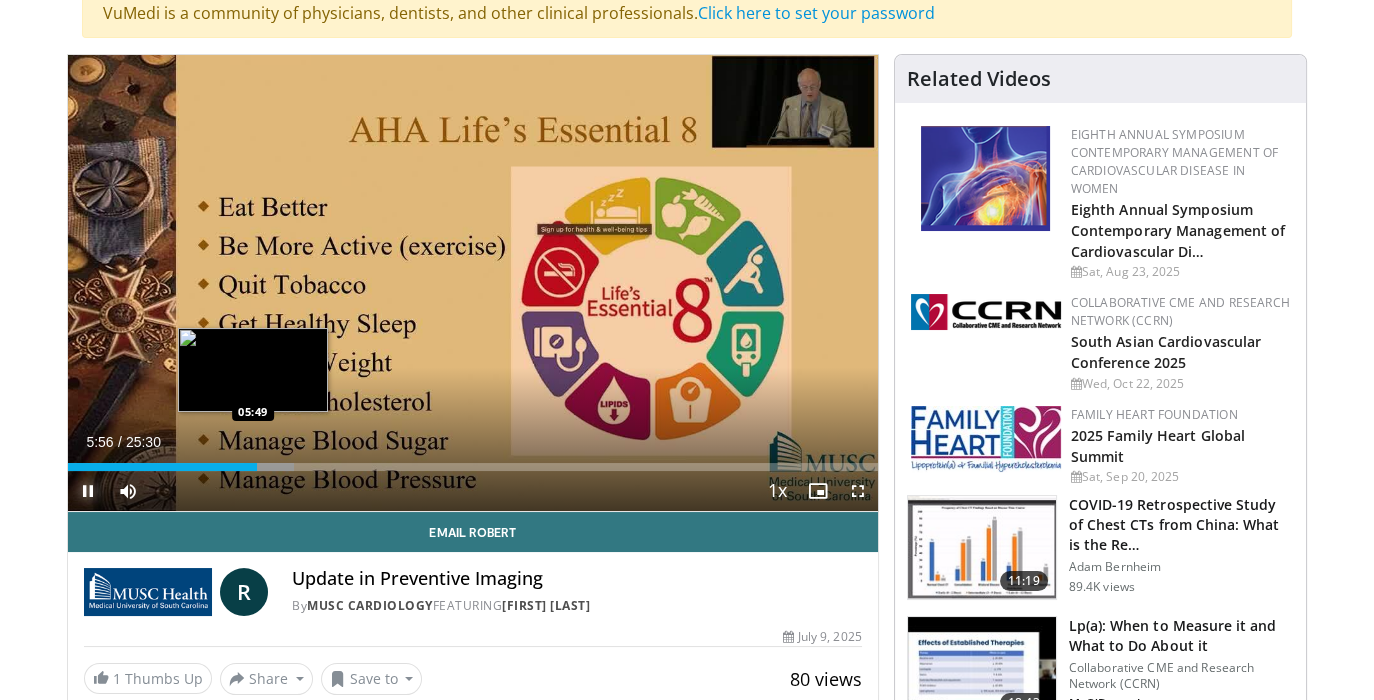 click on "05:56" at bounding box center (162, 467) 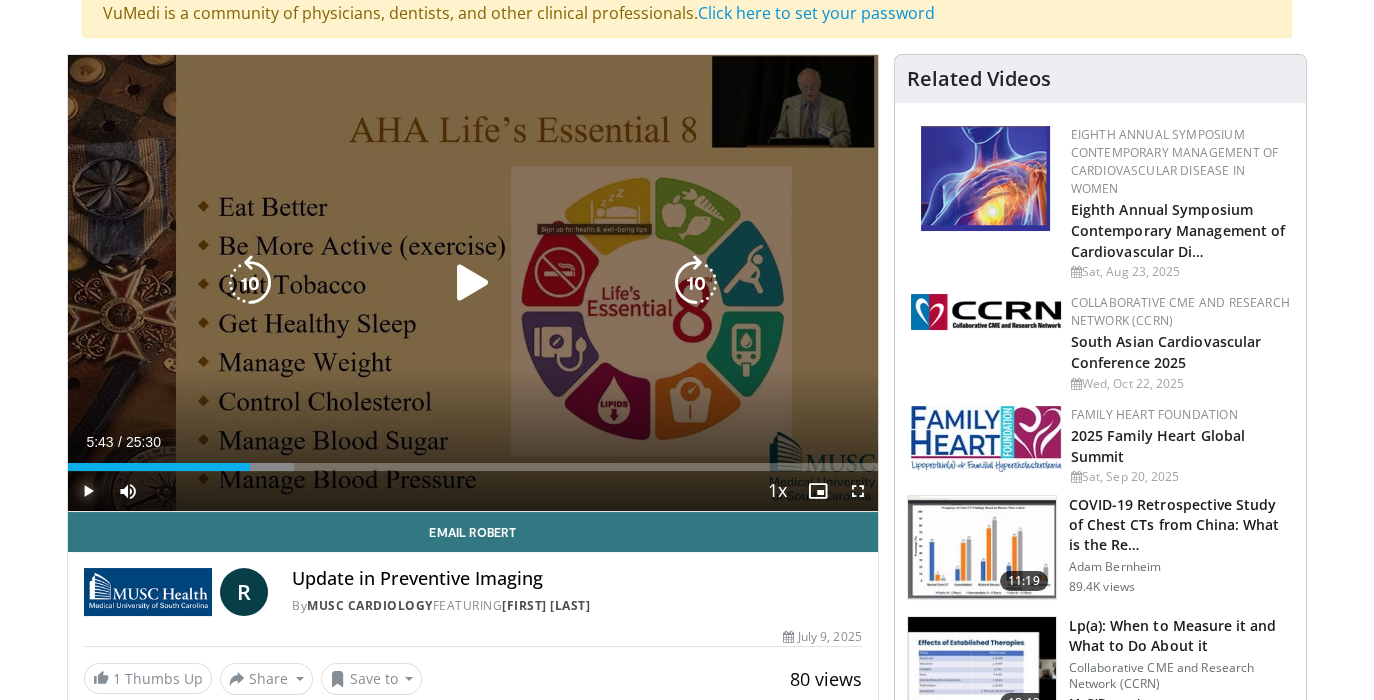 click on "05:50" at bounding box center [159, 467] 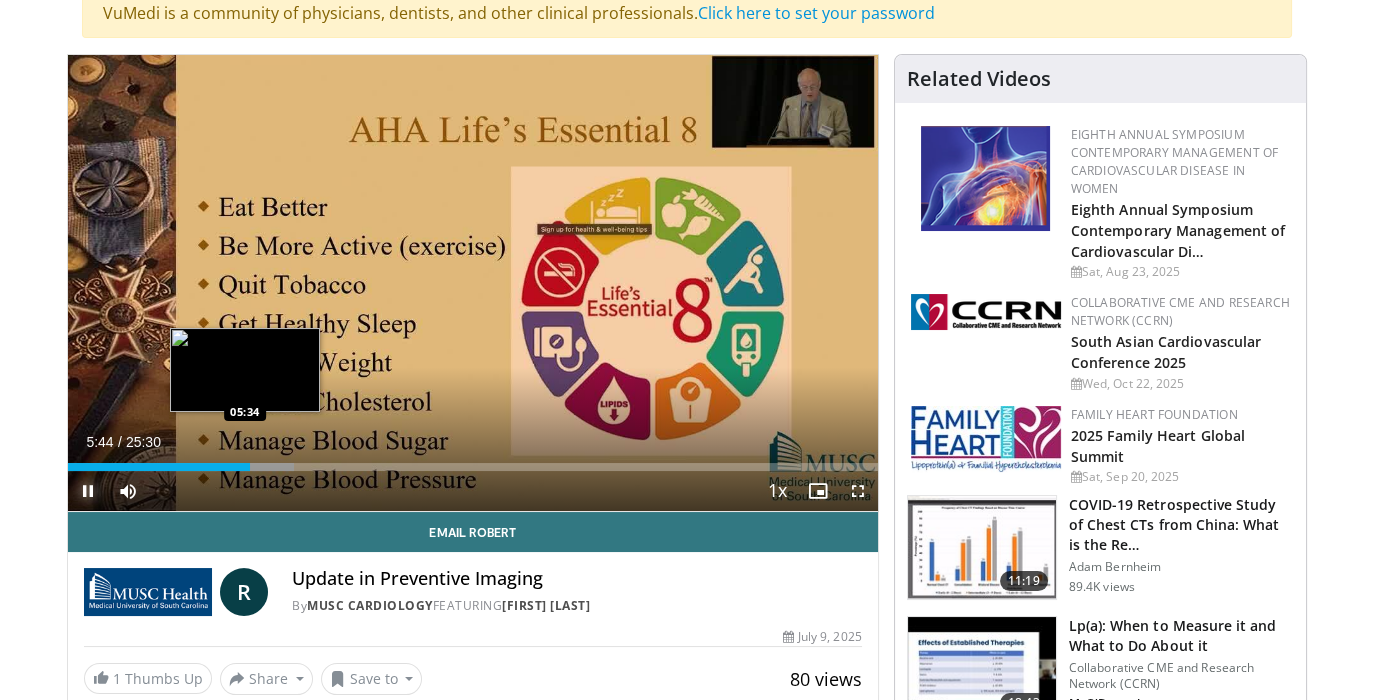 click on "05:44" at bounding box center (159, 467) 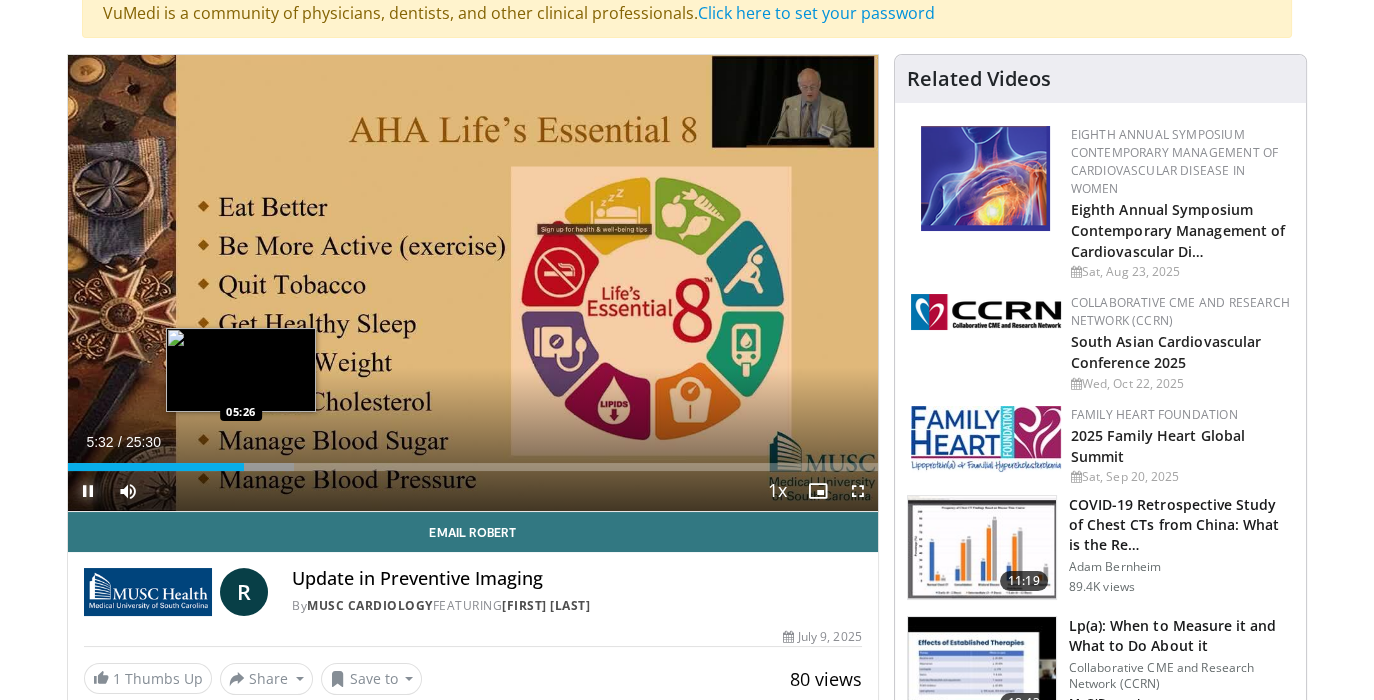 click on "05:32" at bounding box center [156, 467] 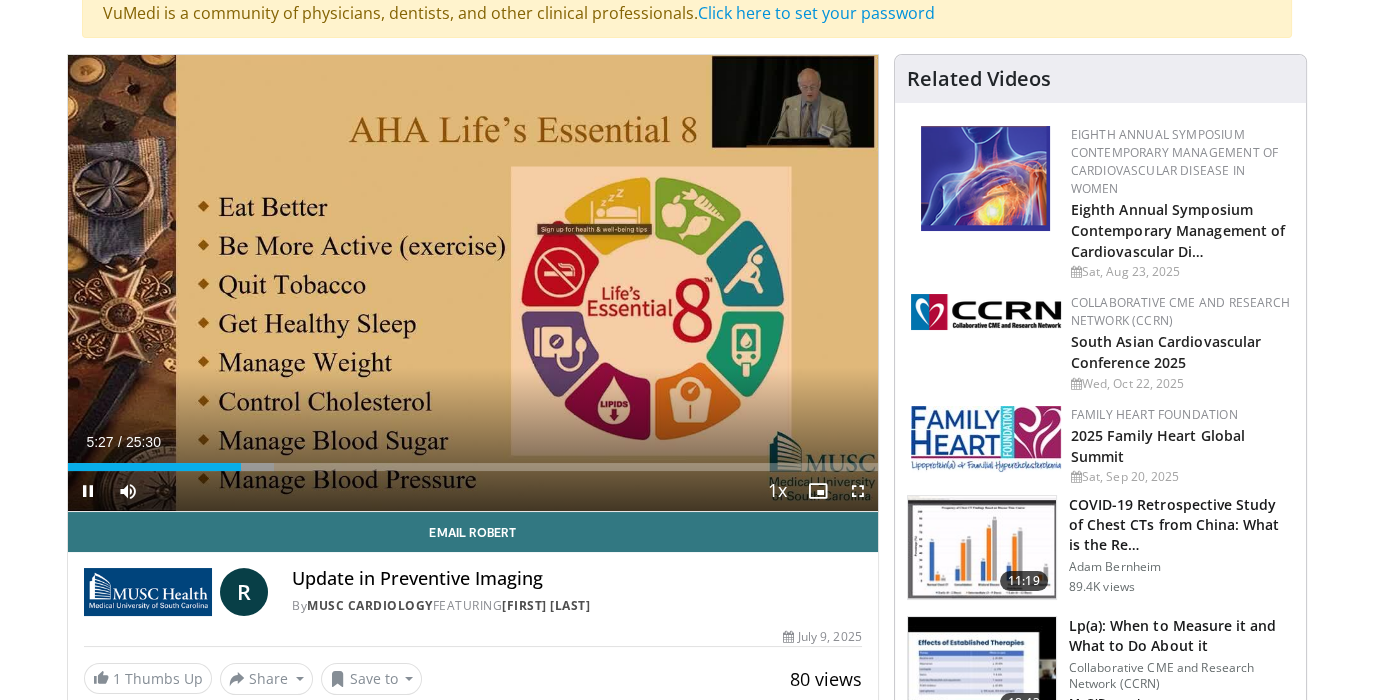 click on "Current Time  5:27 / Duration  25:30 Pause Skip Backward Skip Forward Mute 0% Loaded :  25.49% 05:27 05:26 Stream Type  LIVE Seek to live, currently behind live LIVE   1x Playback Rate 0.5x 0.75x 1x , selected 1.25x 1.5x 1.75x 2x Chapters Chapters Descriptions descriptions off , selected Captions captions settings , opens captions settings dialog captions off , selected Audio Track en (Main) , selected Fullscreen Enable picture-in-picture mode" at bounding box center [473, 491] 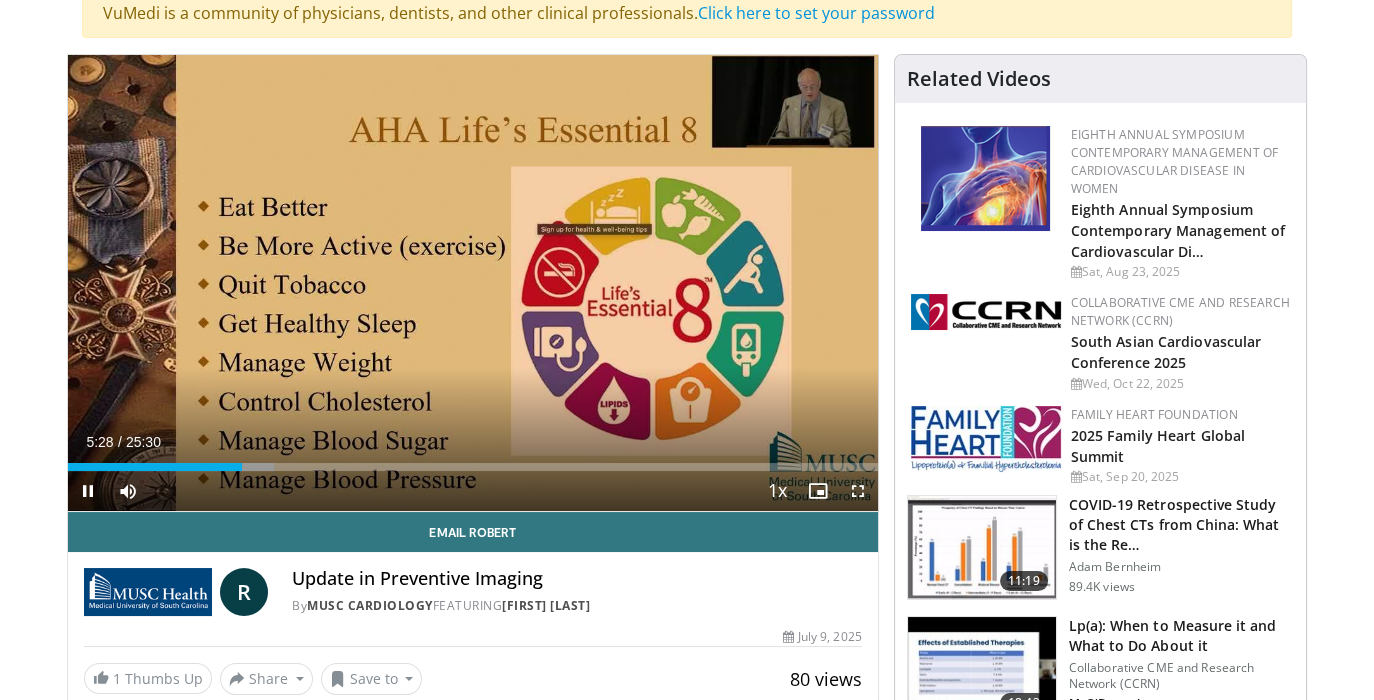 click on "Current Time  5:28 / Duration  25:30 Pause Skip Backward Skip Forward Mute 0% Loaded :  25.49% 05:28 05:26 Stream Type  LIVE Seek to live, currently behind live LIVE   1x Playback Rate 0.5x 0.75x 1x , selected 1.25x 1.5x 1.75x 2x Chapters Chapters Descriptions descriptions off , selected Captions captions settings , opens captions settings dialog captions off , selected Audio Track en (Main) , selected Fullscreen Enable picture-in-picture mode" at bounding box center [473, 491] 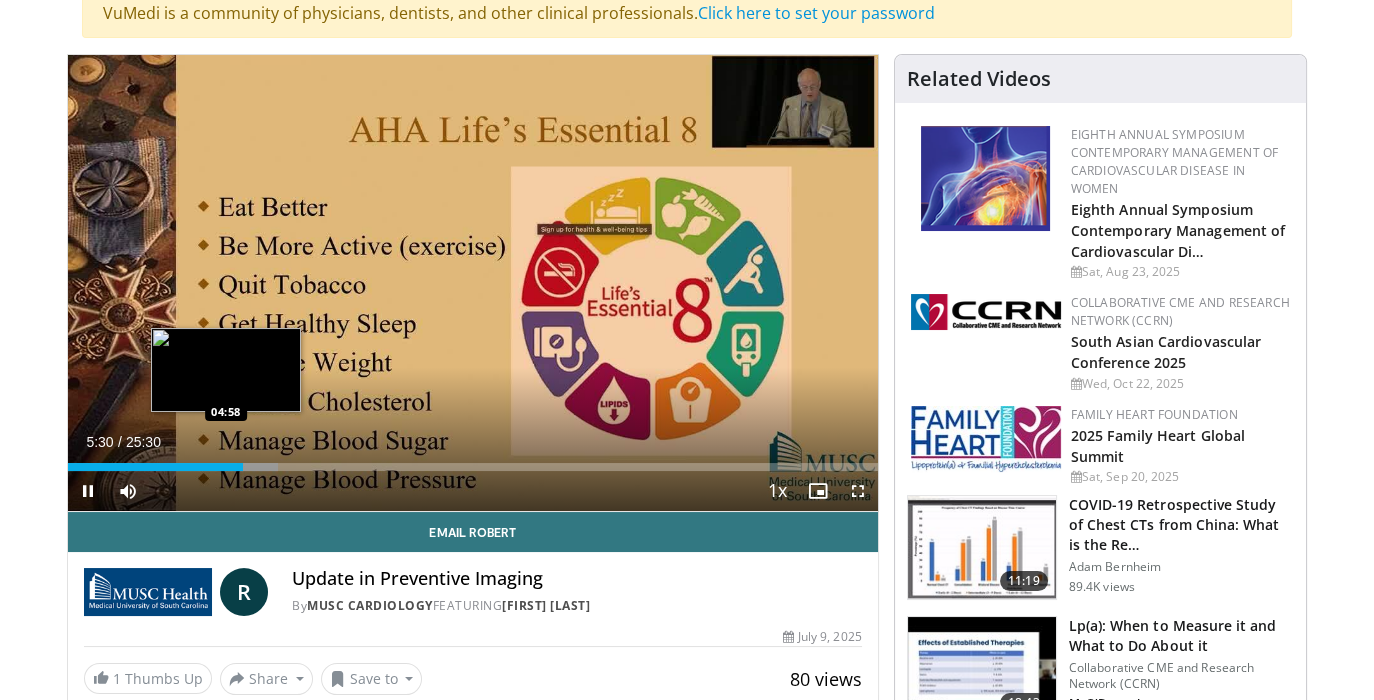 click on "Loaded :  25.93% 05:30 04:58" at bounding box center [473, 467] 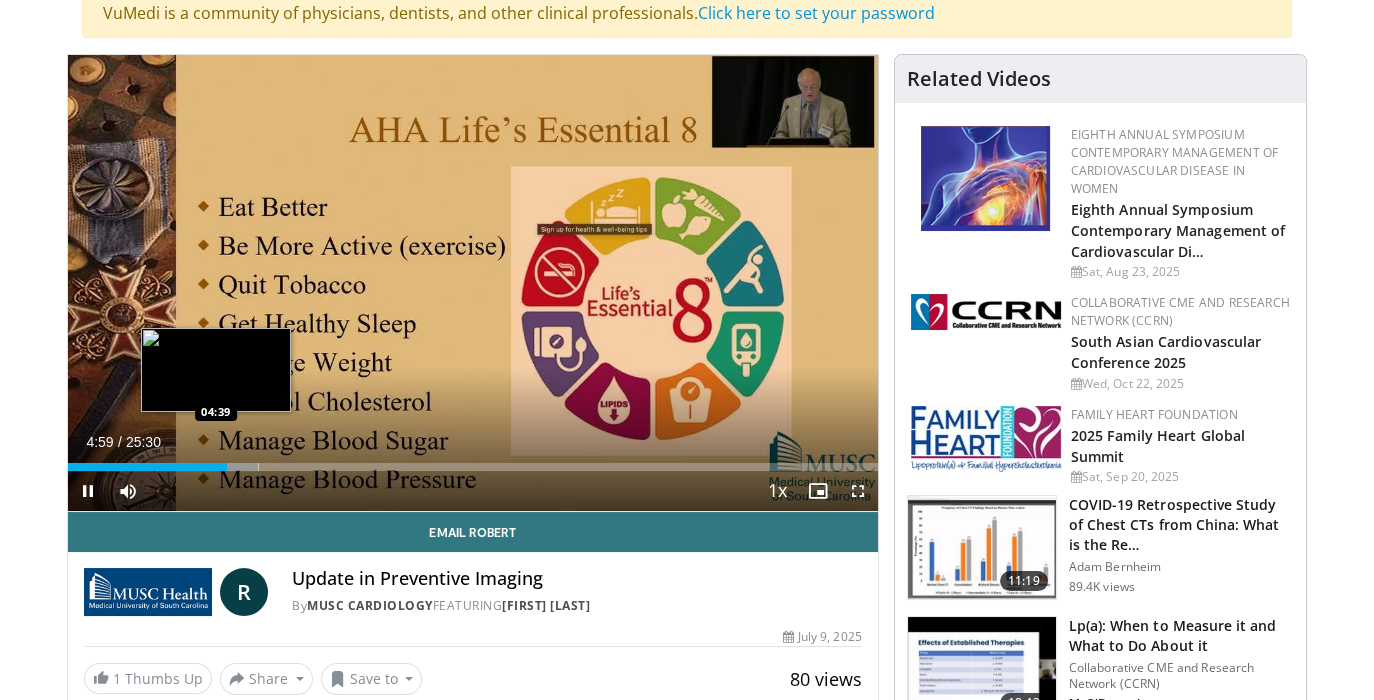 click on "04:59" at bounding box center (147, 467) 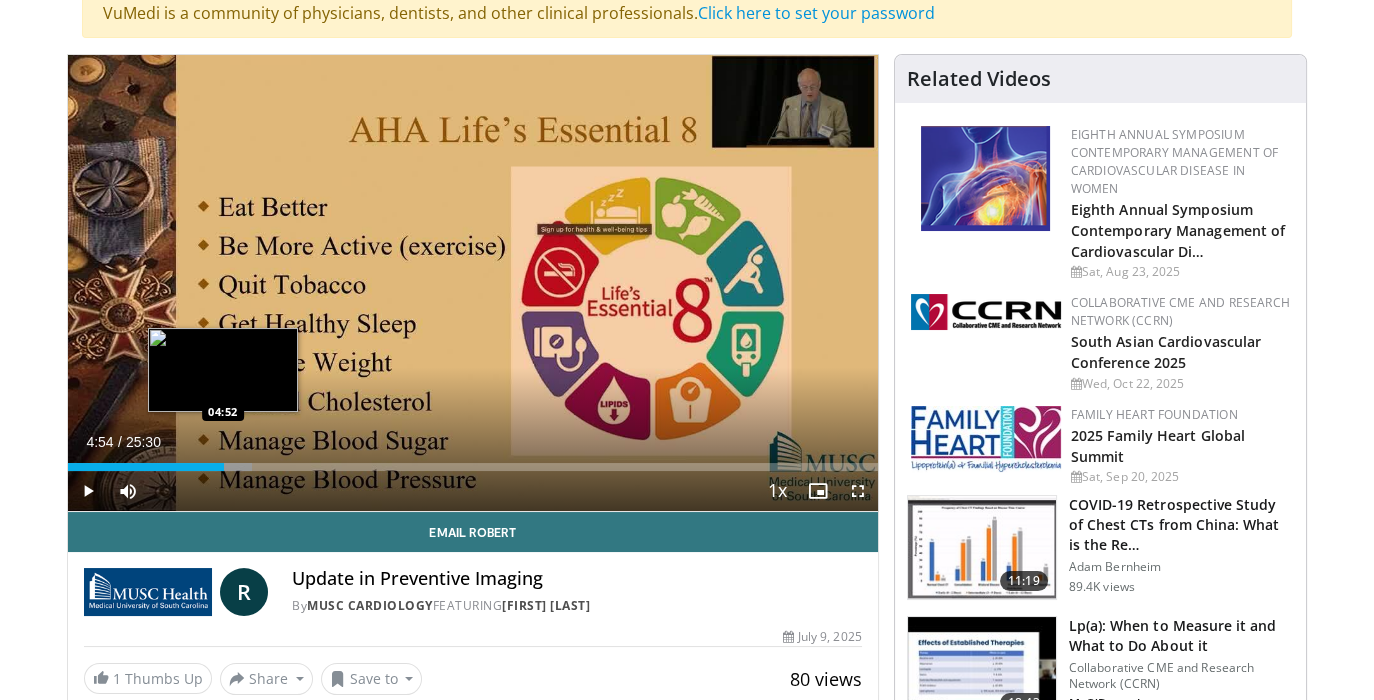 click at bounding box center [233, 467] 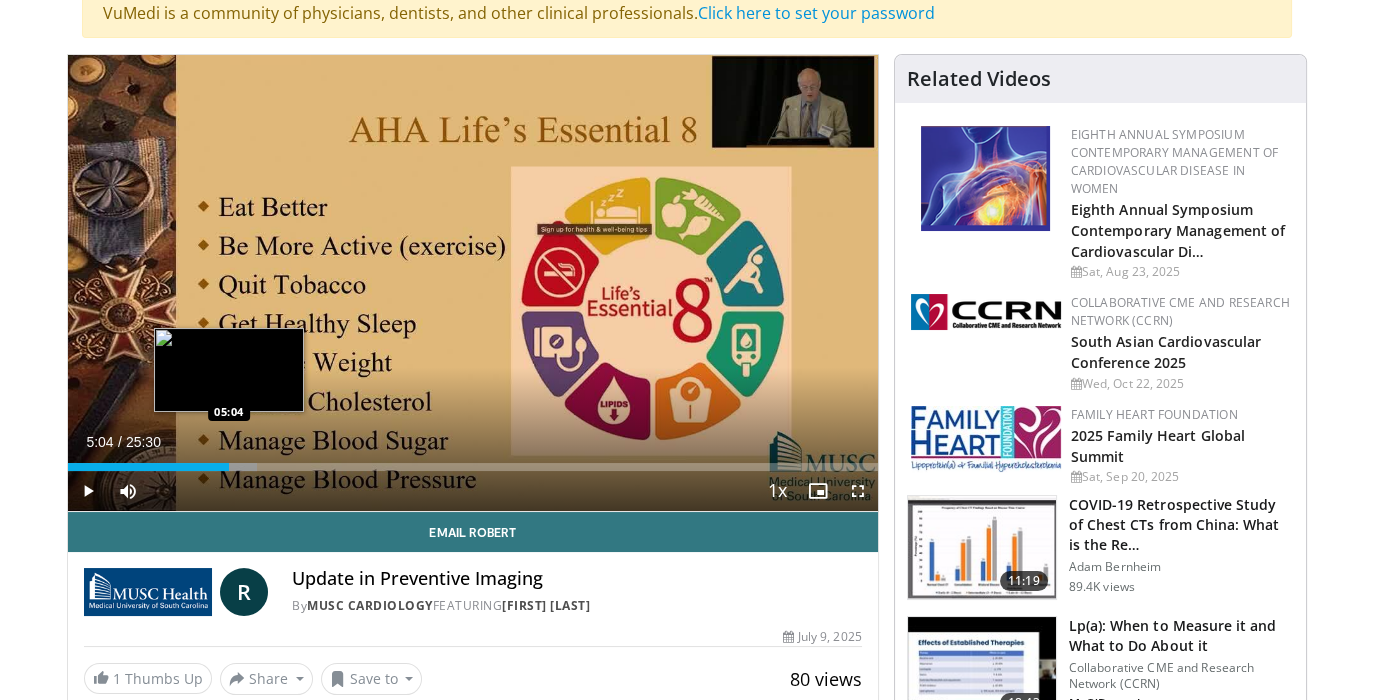 click on "Loaded :  23.34% 05:04 05:04" at bounding box center (473, 467) 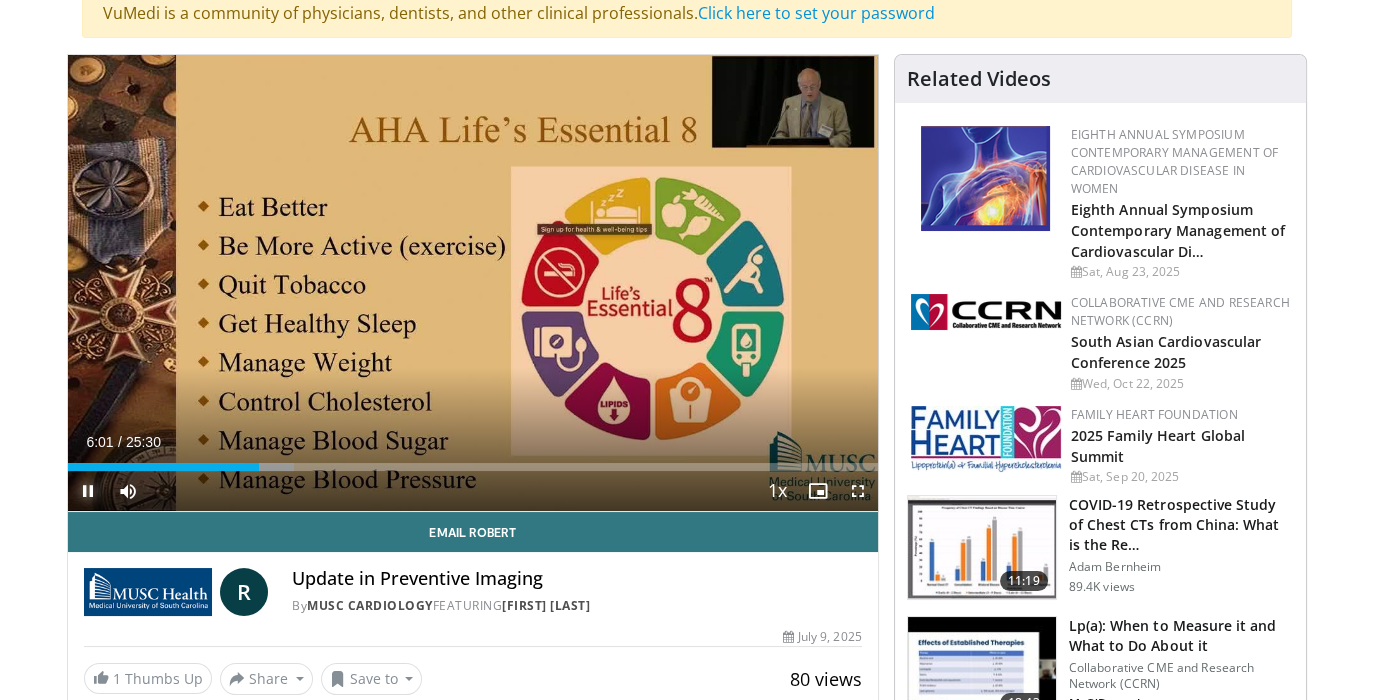 click at bounding box center (88, 491) 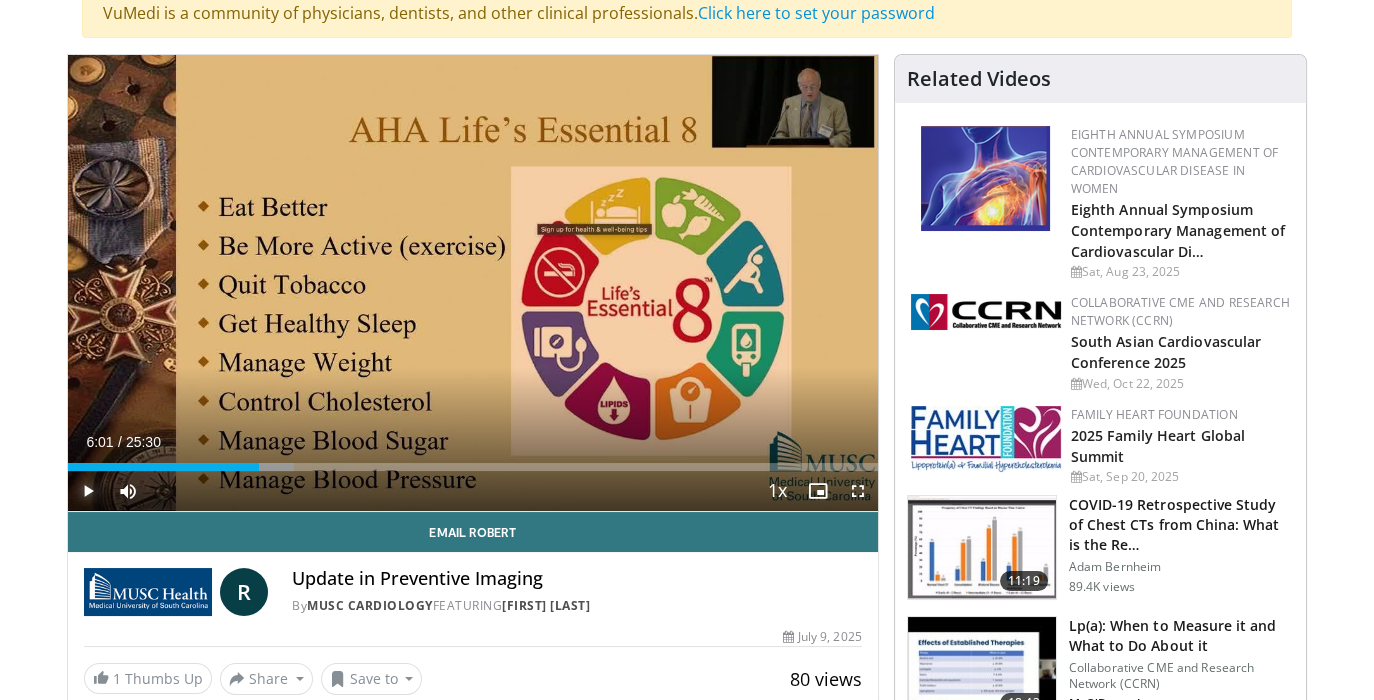 click at bounding box center (88, 491) 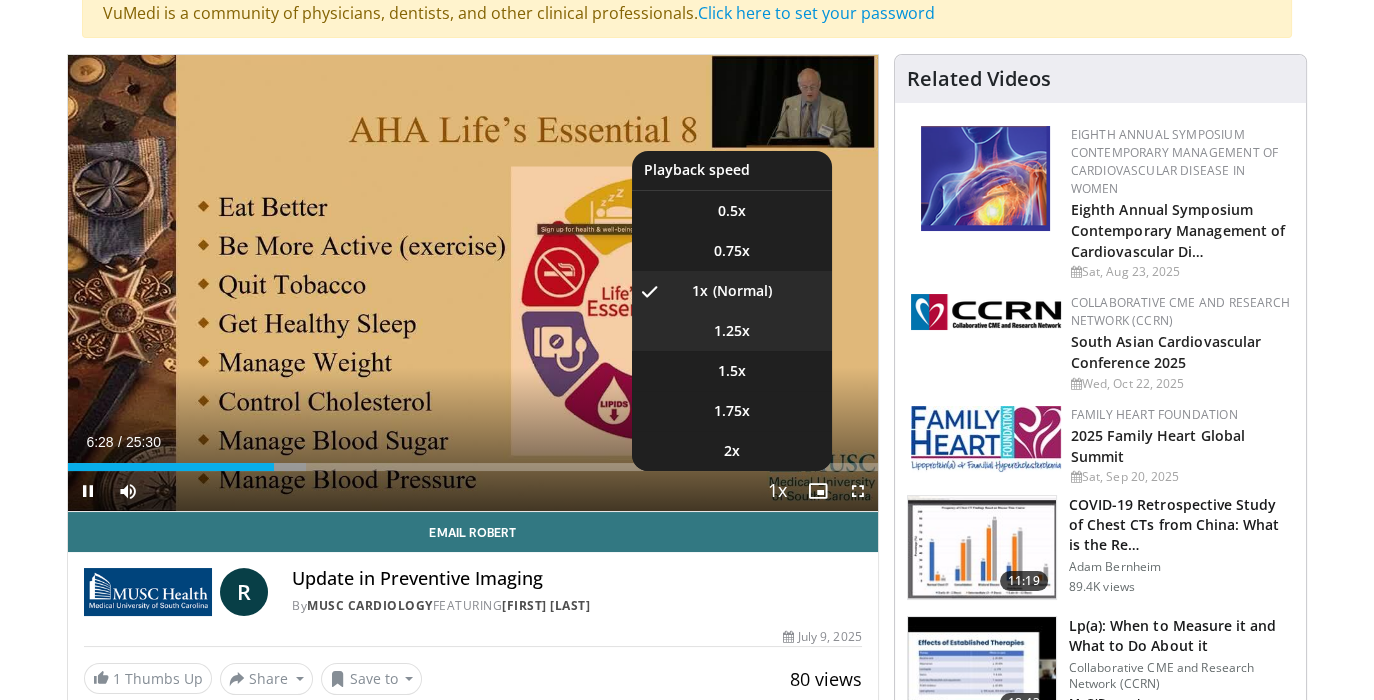 click on "1.25x" at bounding box center (732, 331) 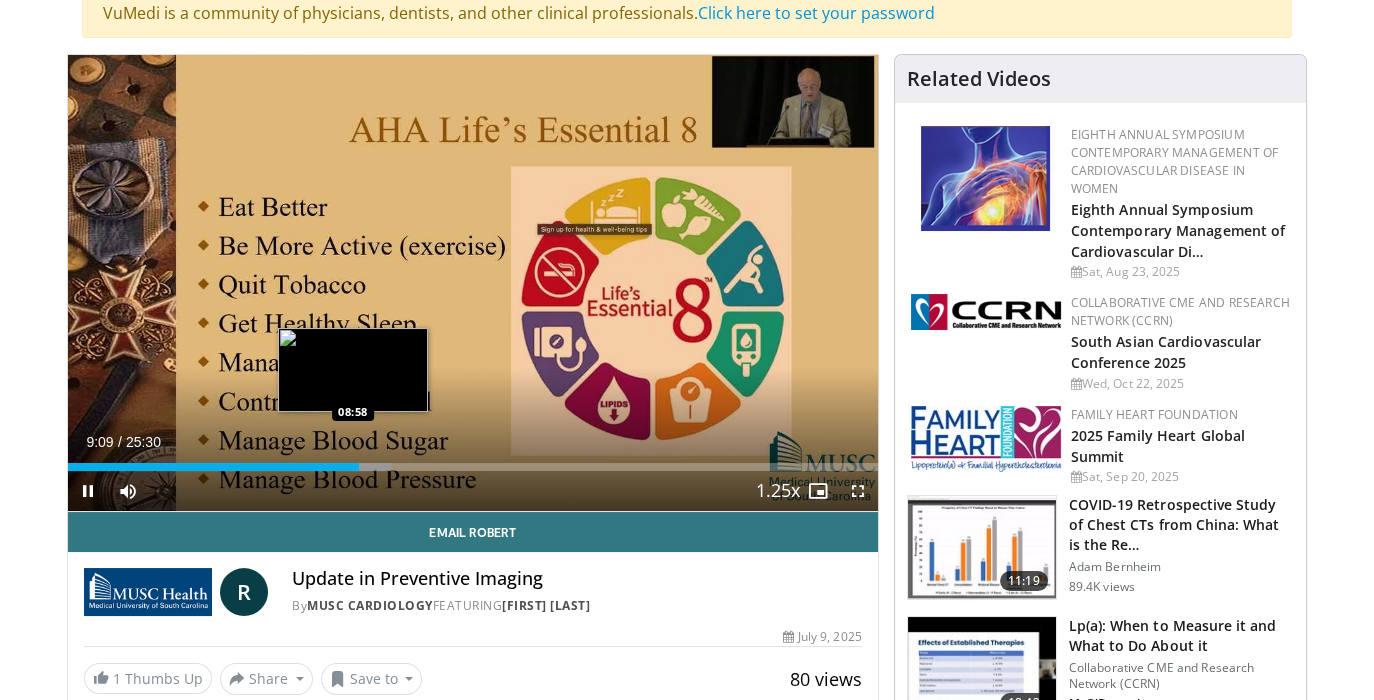 click on "Loaded :  39.87% 09:09 08:58" at bounding box center (473, 467) 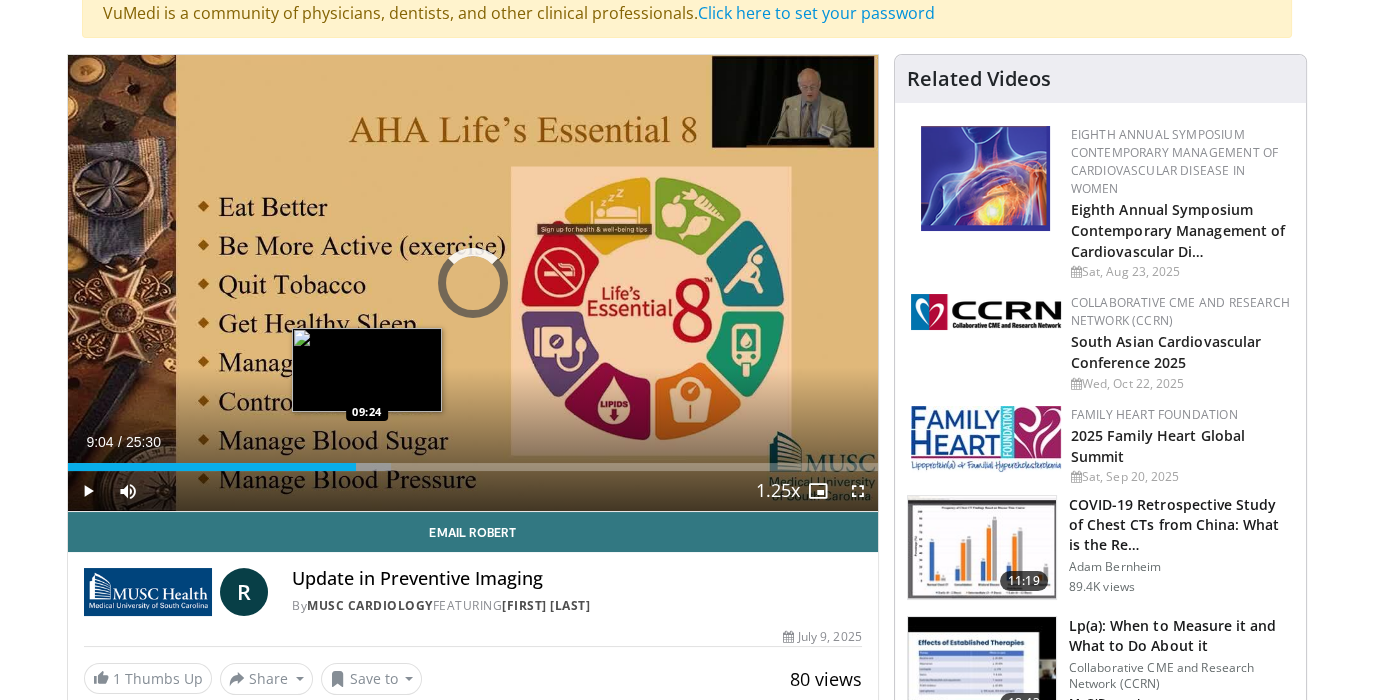 click on "Loaded :  39.87% 09:04 09:24" at bounding box center [473, 467] 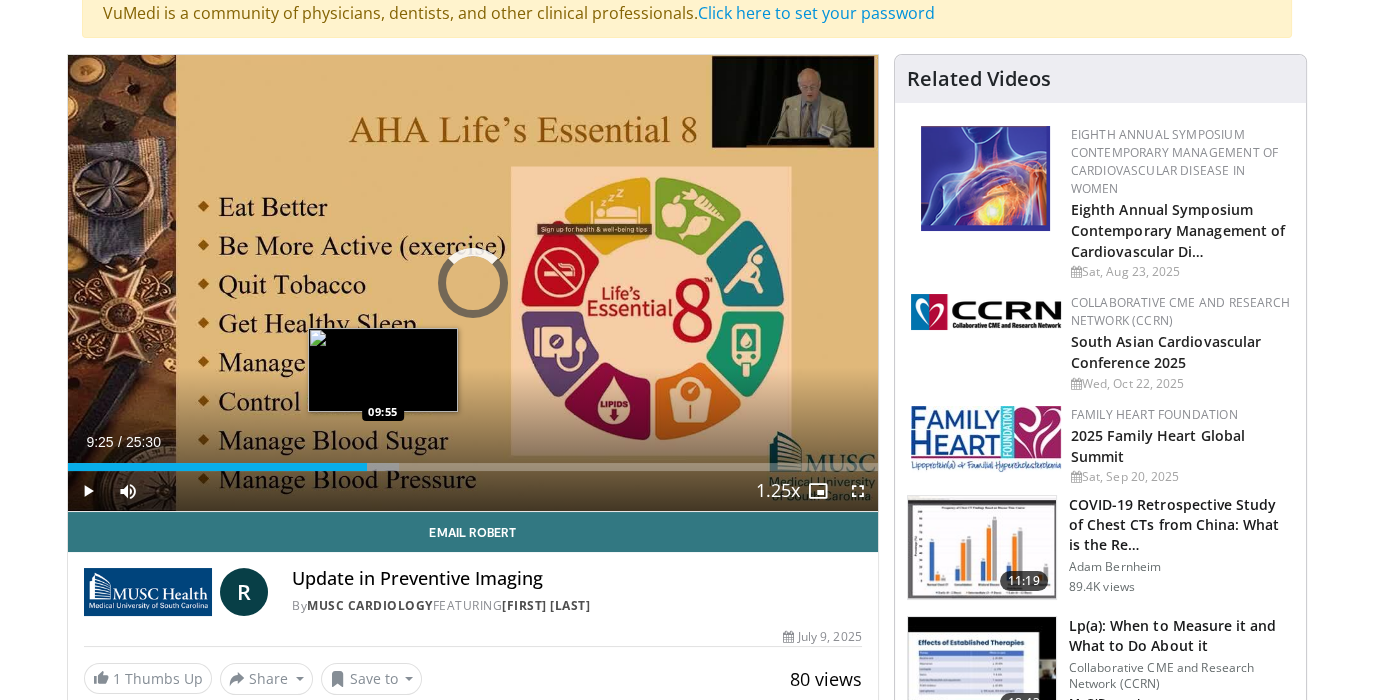 click on "Loaded :  40.84% 09:55 09:55" at bounding box center [473, 467] 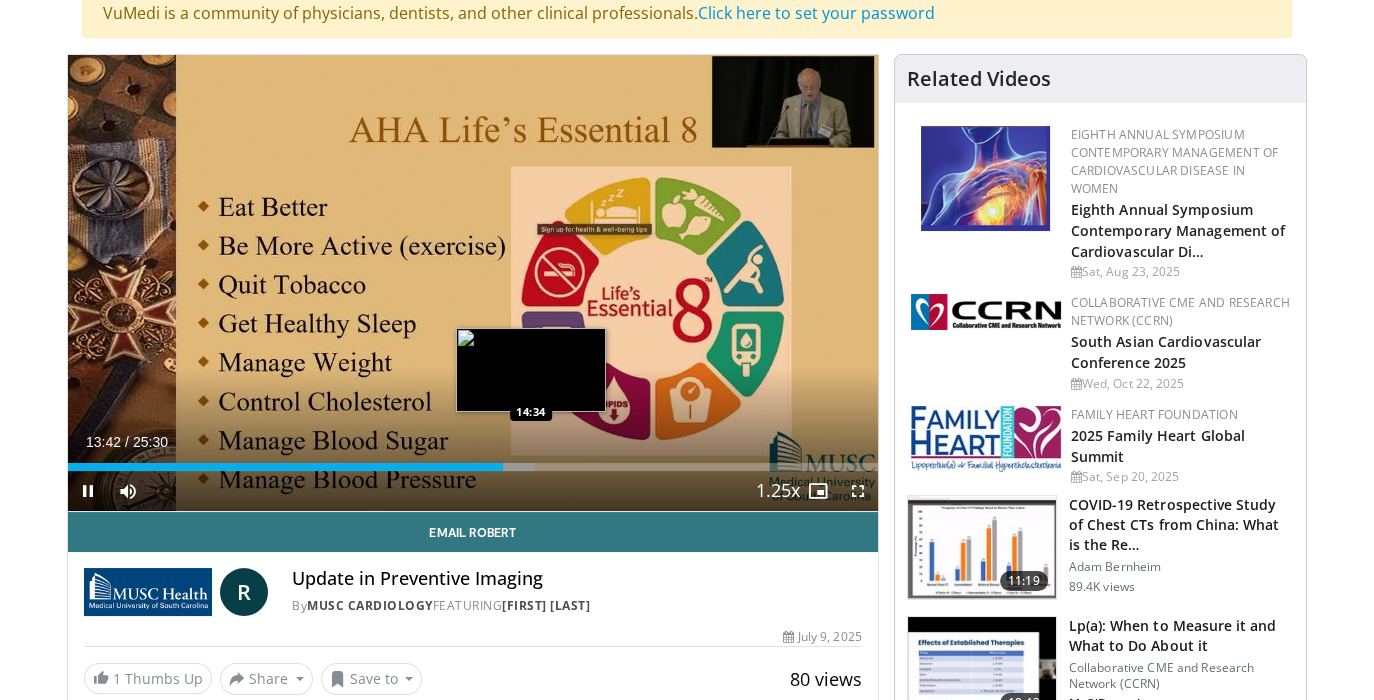 click on "Loaded :  57.70% 13:42 14:34" at bounding box center [473, 467] 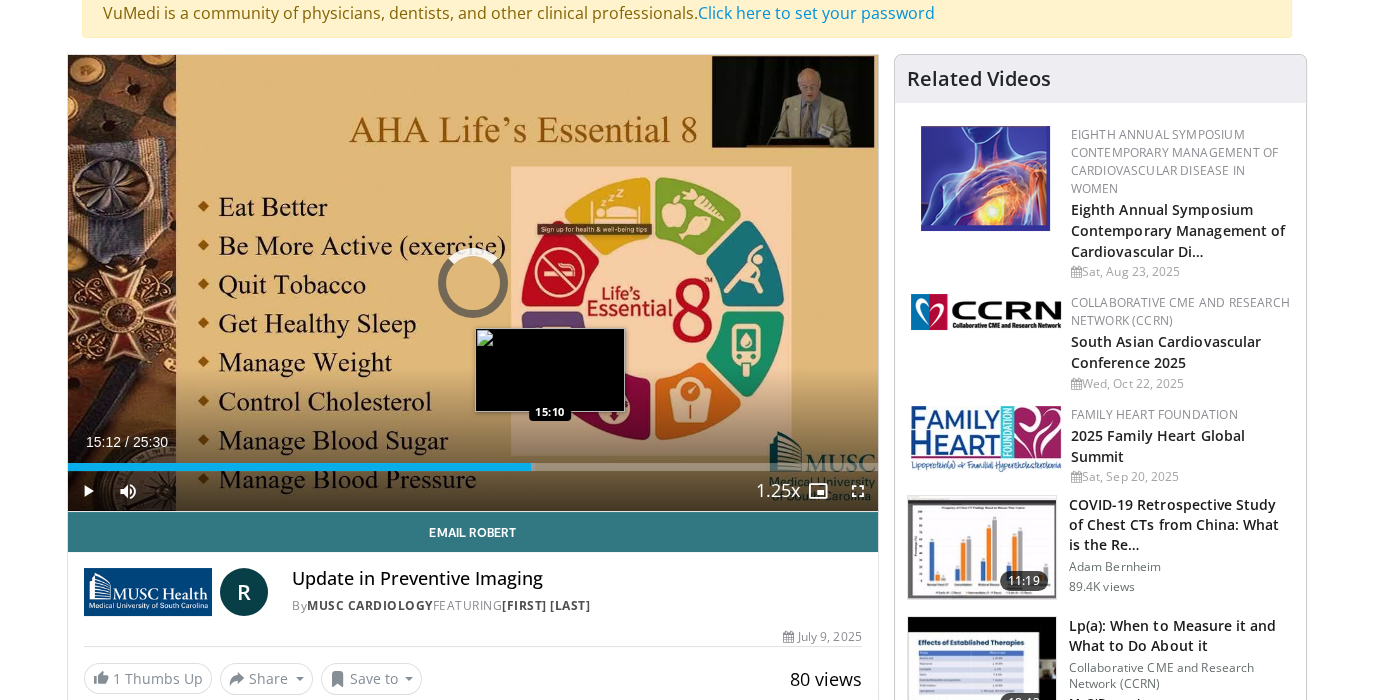 click on "Loaded :  57.70% 15:12 15:10" at bounding box center [473, 467] 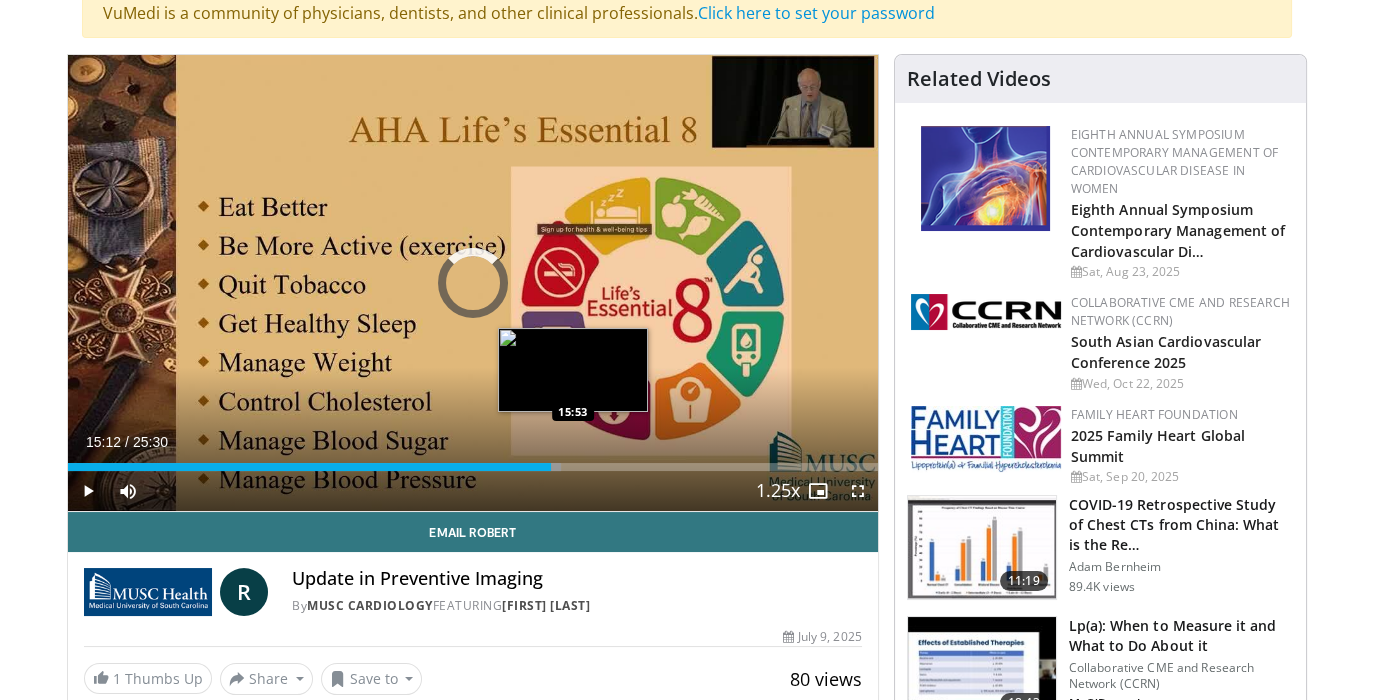 click on "Loaded :  60.94% 15:12 15:53" at bounding box center (473, 467) 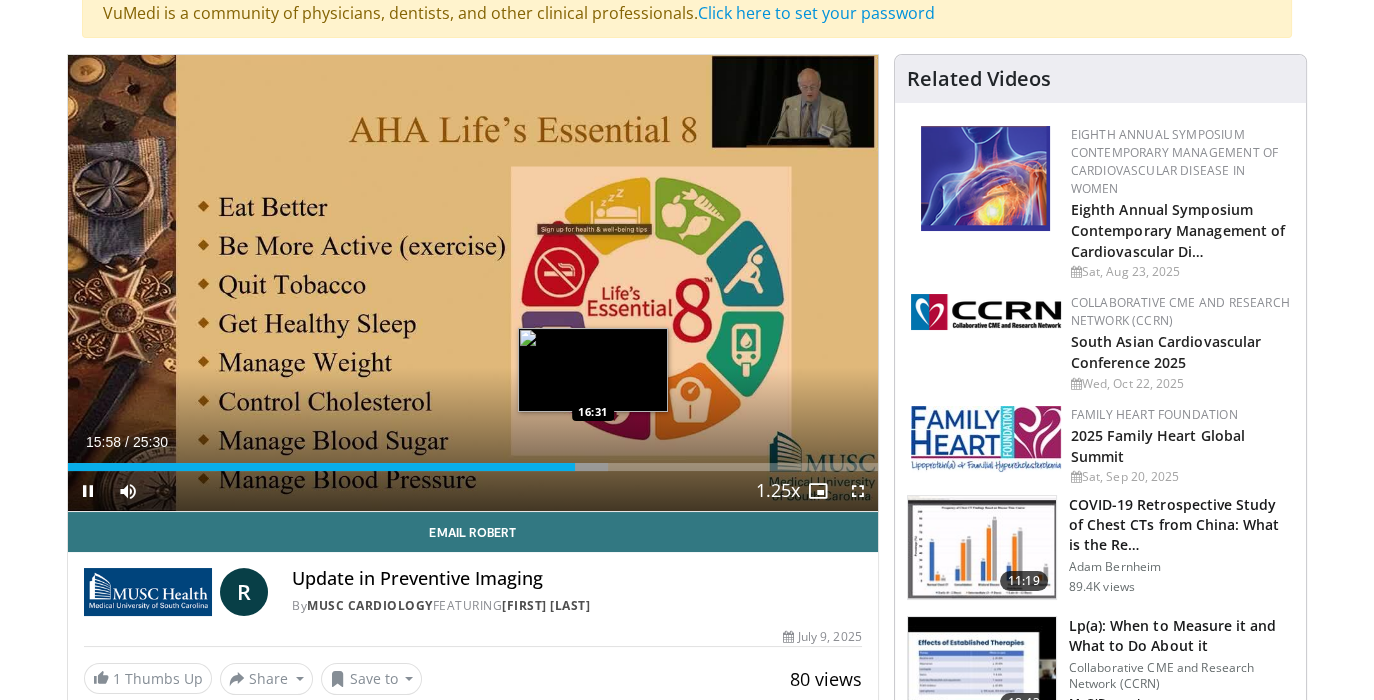 click at bounding box center (590, 467) 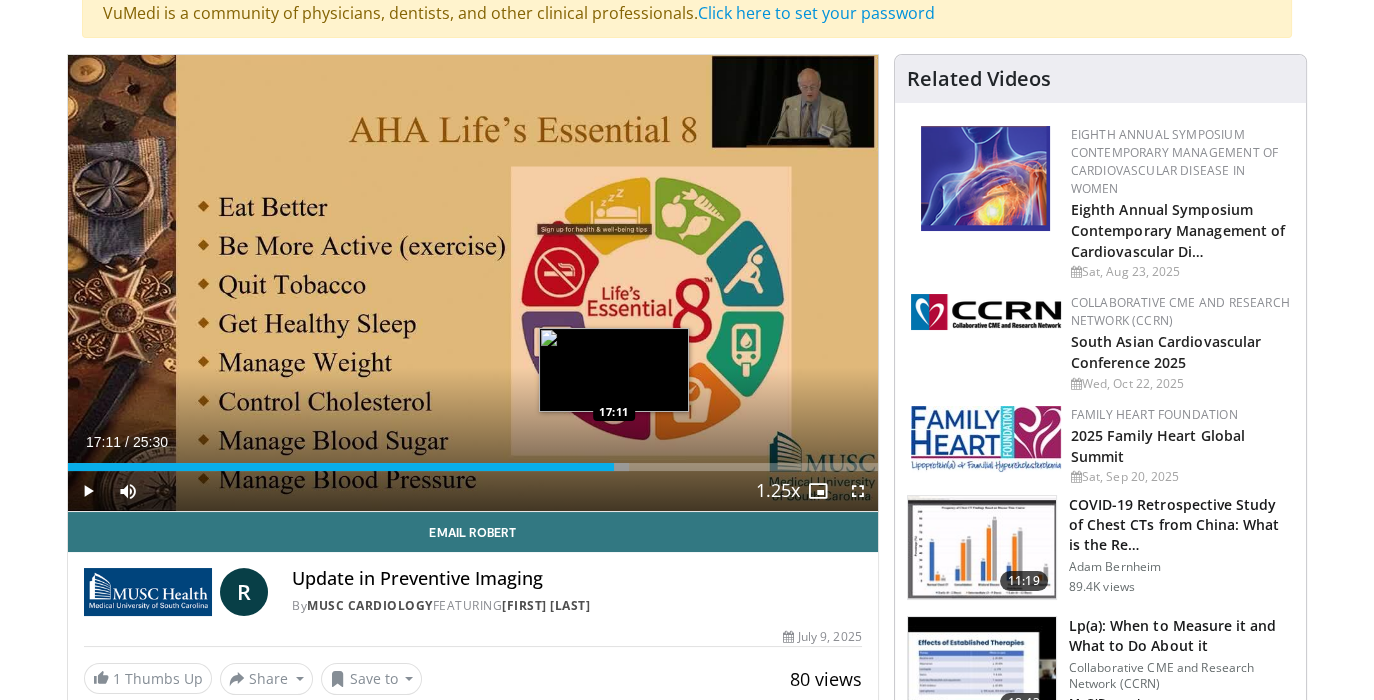 click at bounding box center (603, 467) 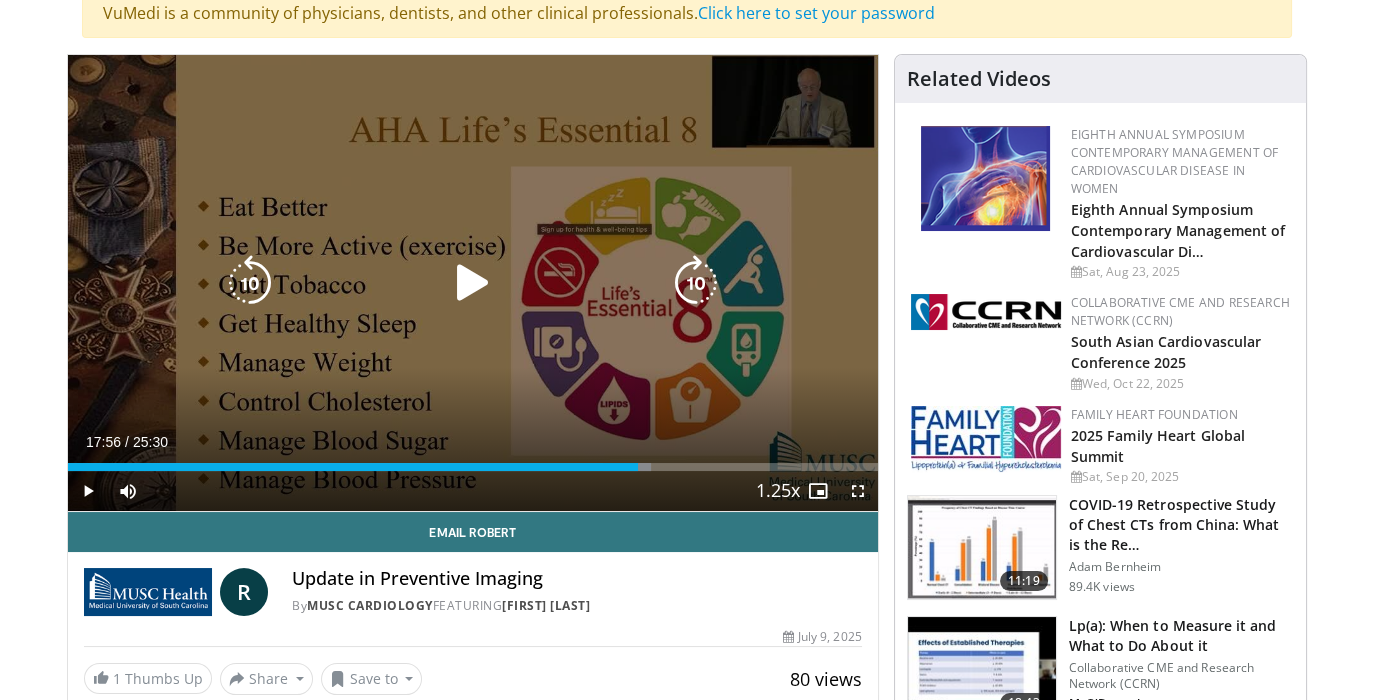 click on "Loaded :  71.96% 17:56 17:26" at bounding box center [473, 467] 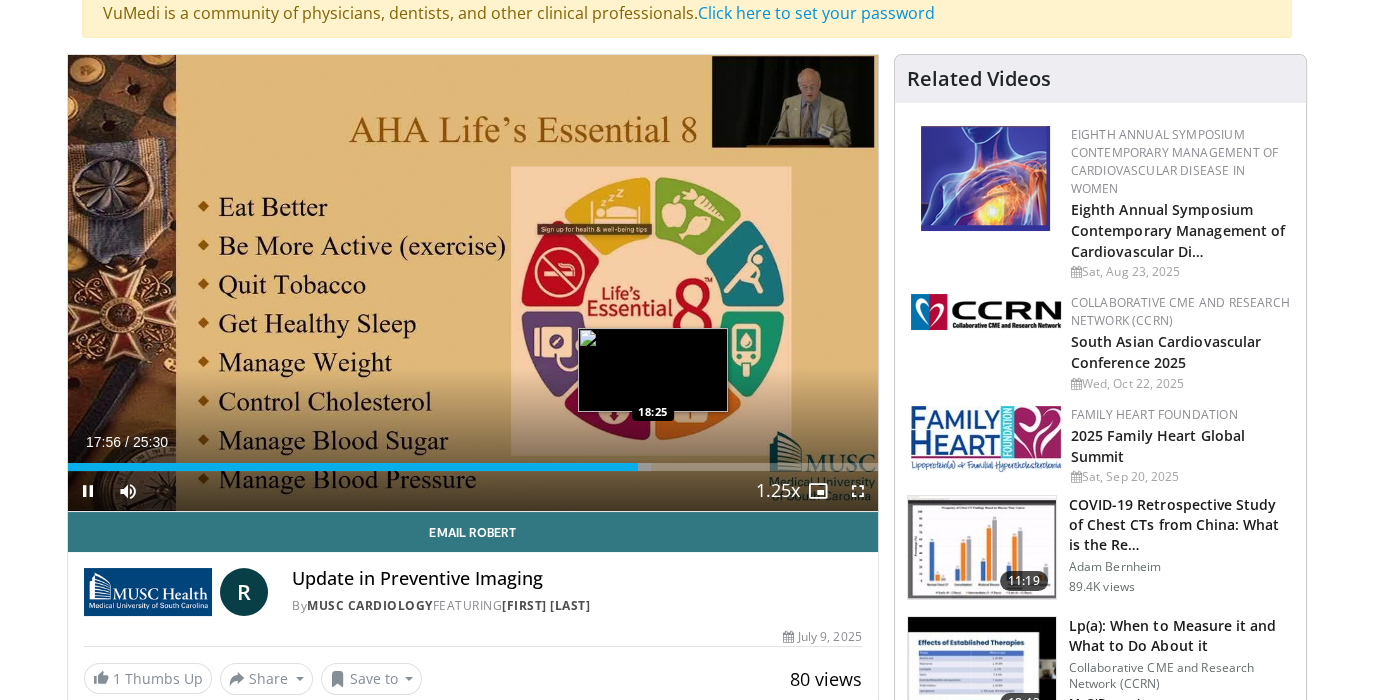 click on "Loaded :  71.96% 17:56 18:25" at bounding box center [473, 467] 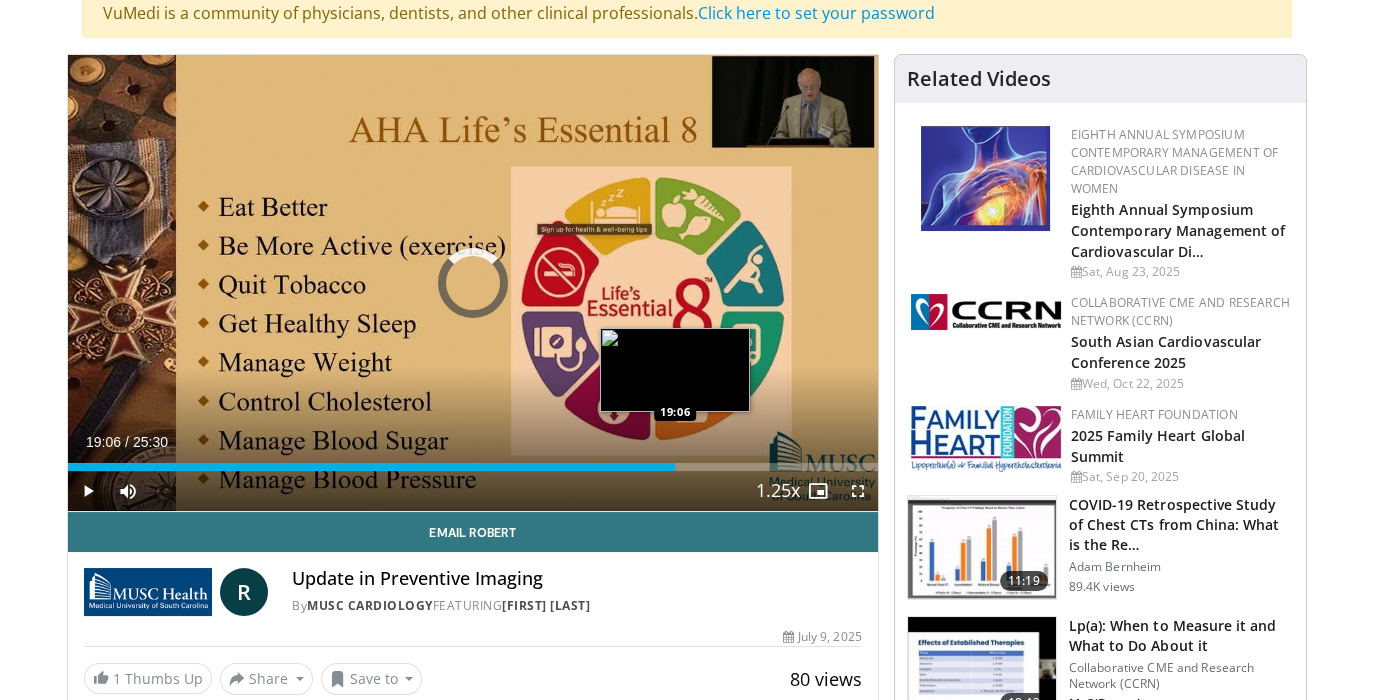 click on "Loaded :  73.86% 19:06 19:06" at bounding box center (473, 467) 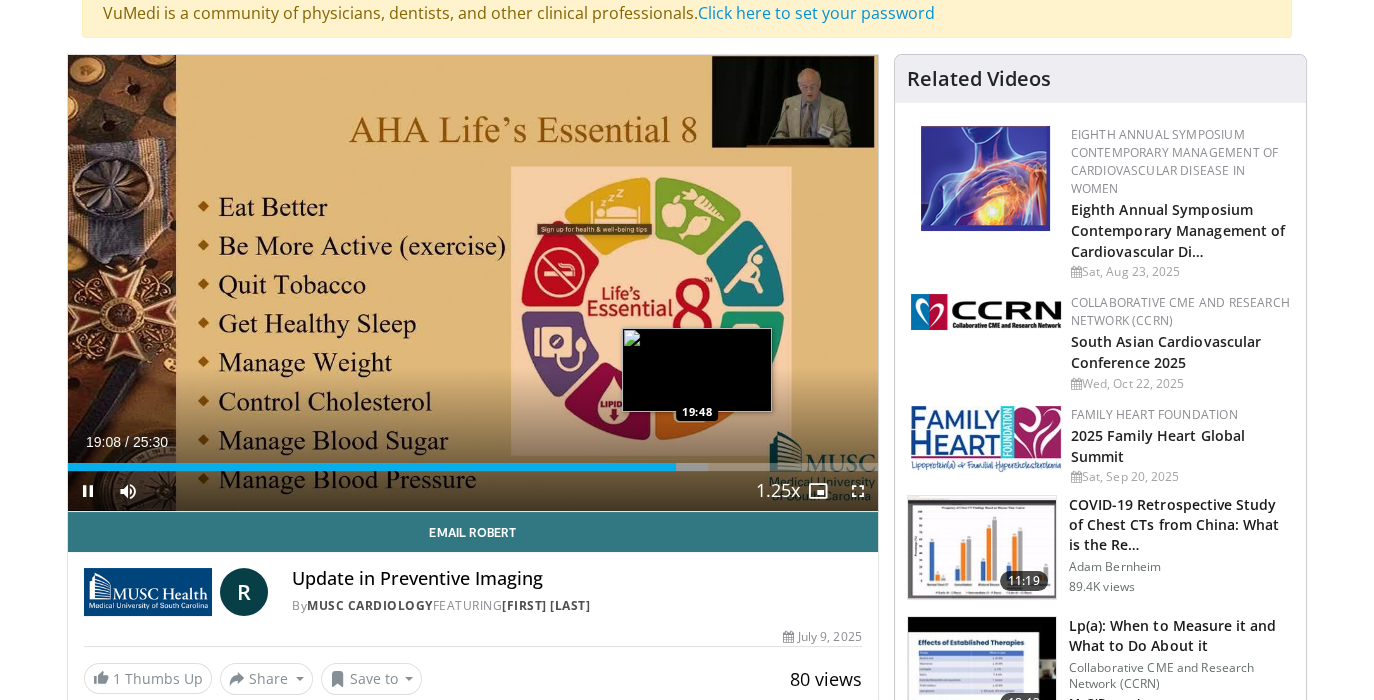click on "Loaded :  79.08% 19:08 19:48" at bounding box center [473, 467] 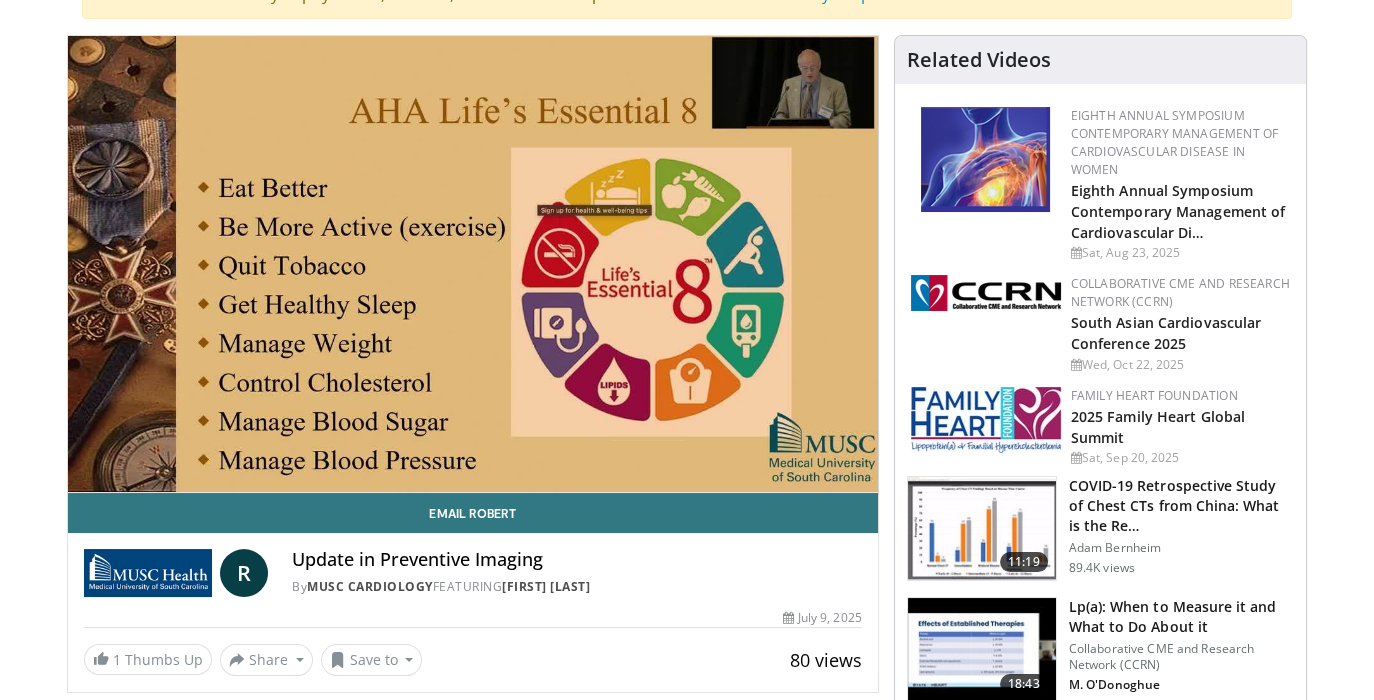 scroll, scrollTop: 0, scrollLeft: 0, axis: both 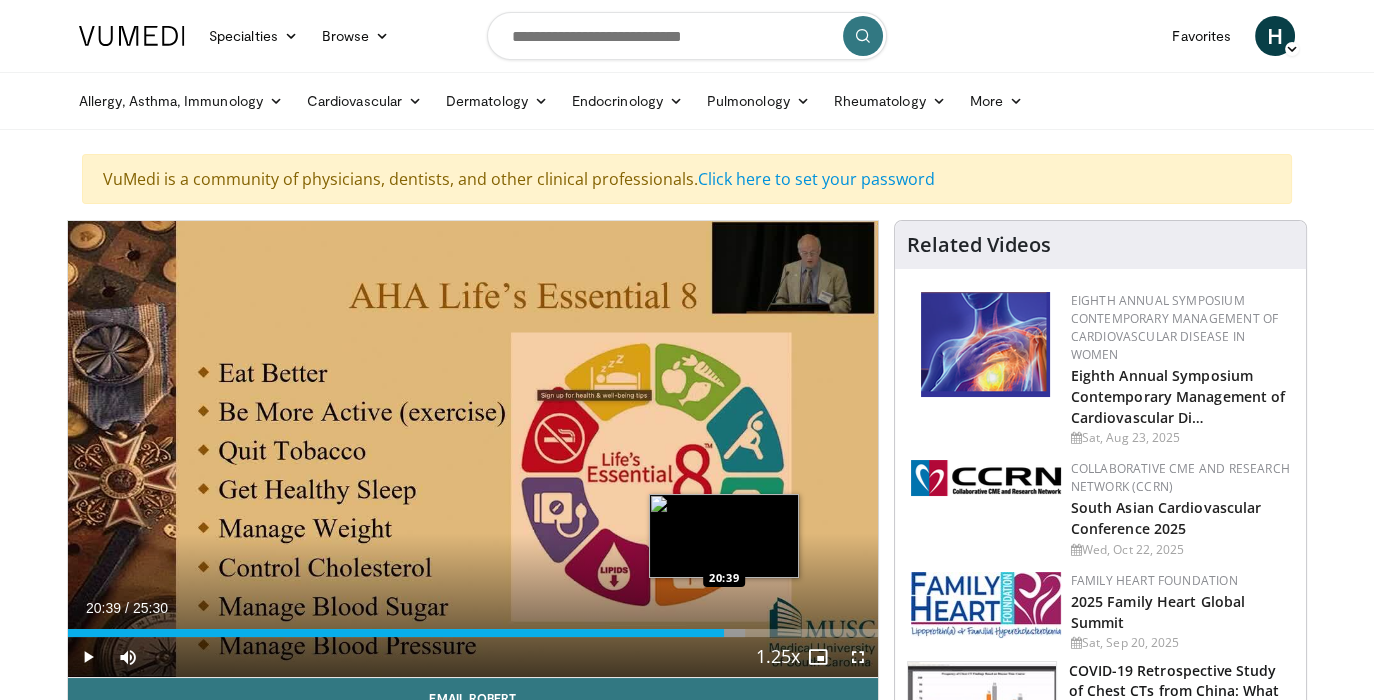 click at bounding box center (719, 633) 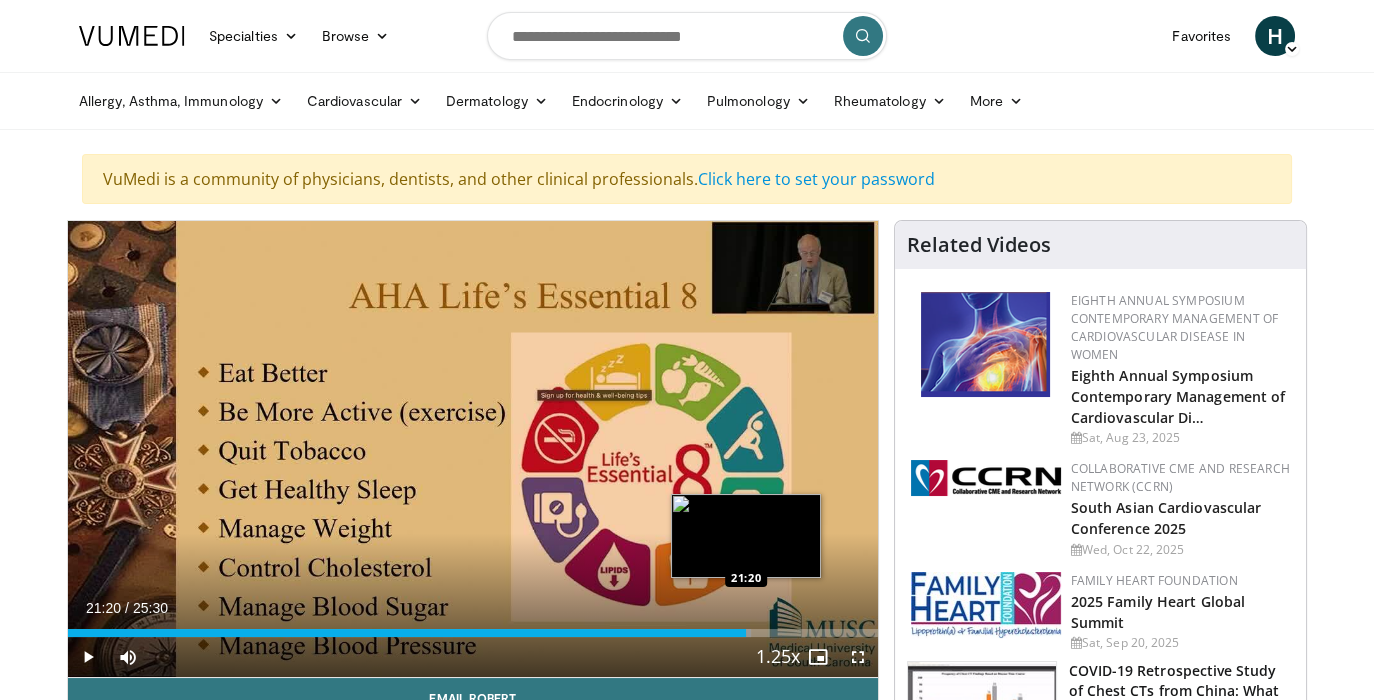 click on "Loaded :  84.31% 21:20 21:20" at bounding box center [473, 633] 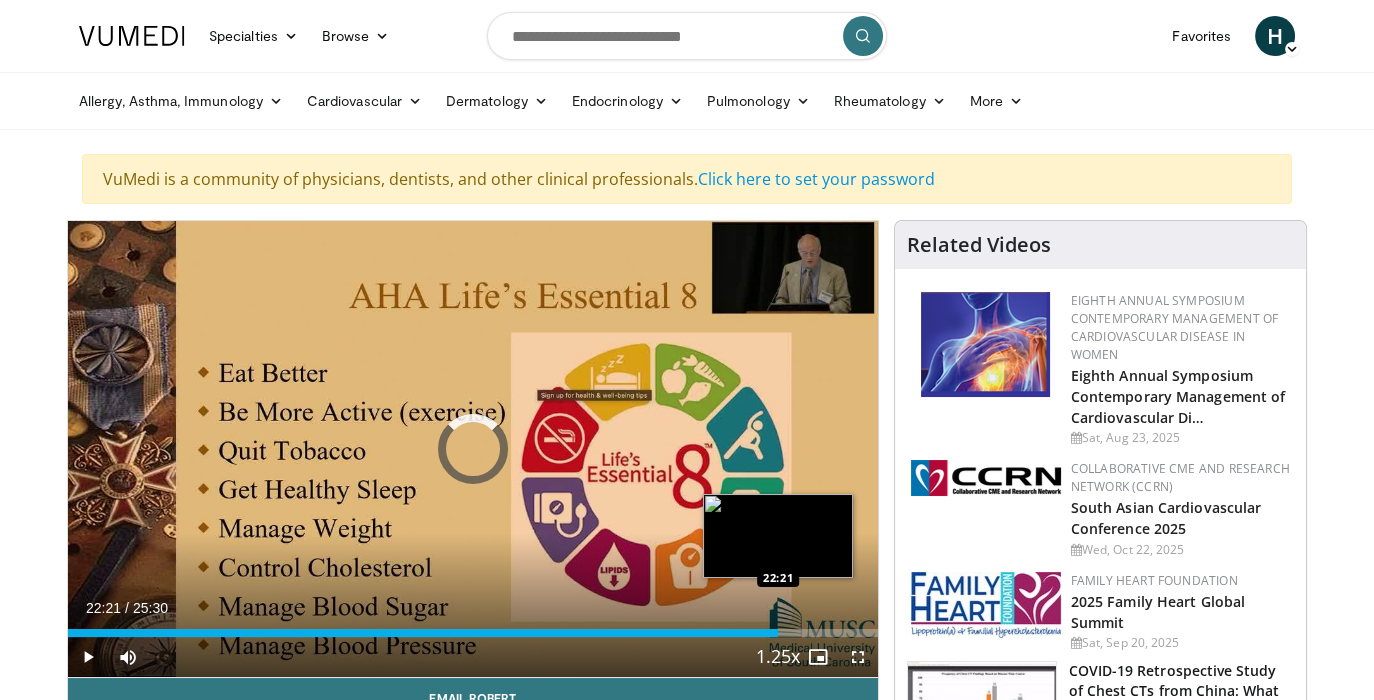 click on "Loaded :  86.23% 22:21 22:21" at bounding box center (473, 633) 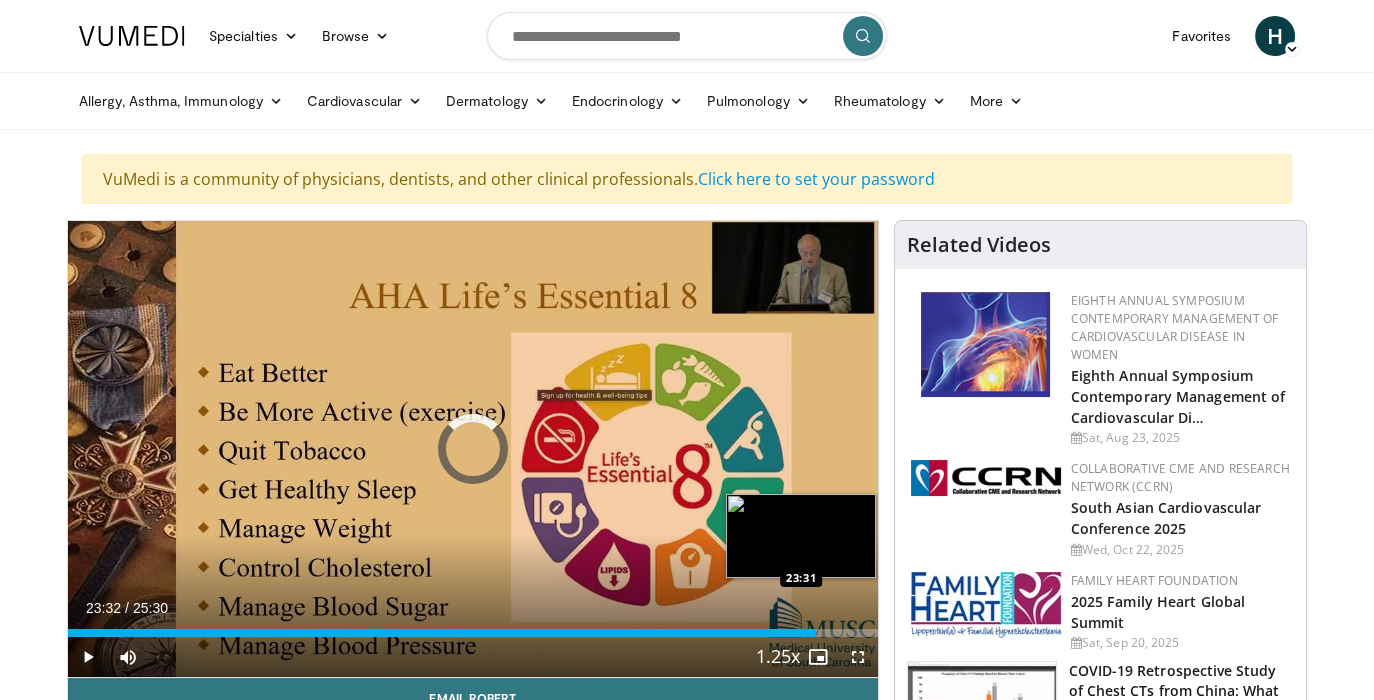 click on "Loaded :  92.06% 22:22 23:31" at bounding box center (473, 633) 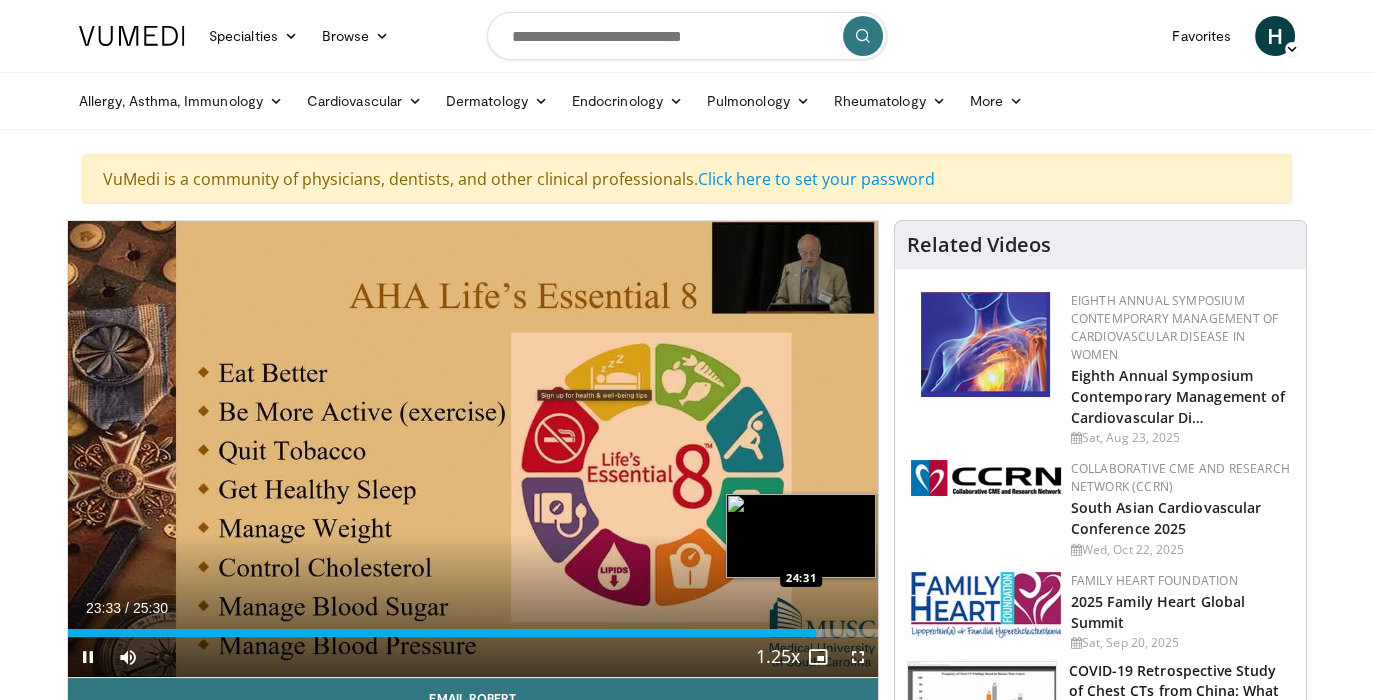 click on "Loaded :  93.36% 23:33 24:31" at bounding box center (473, 633) 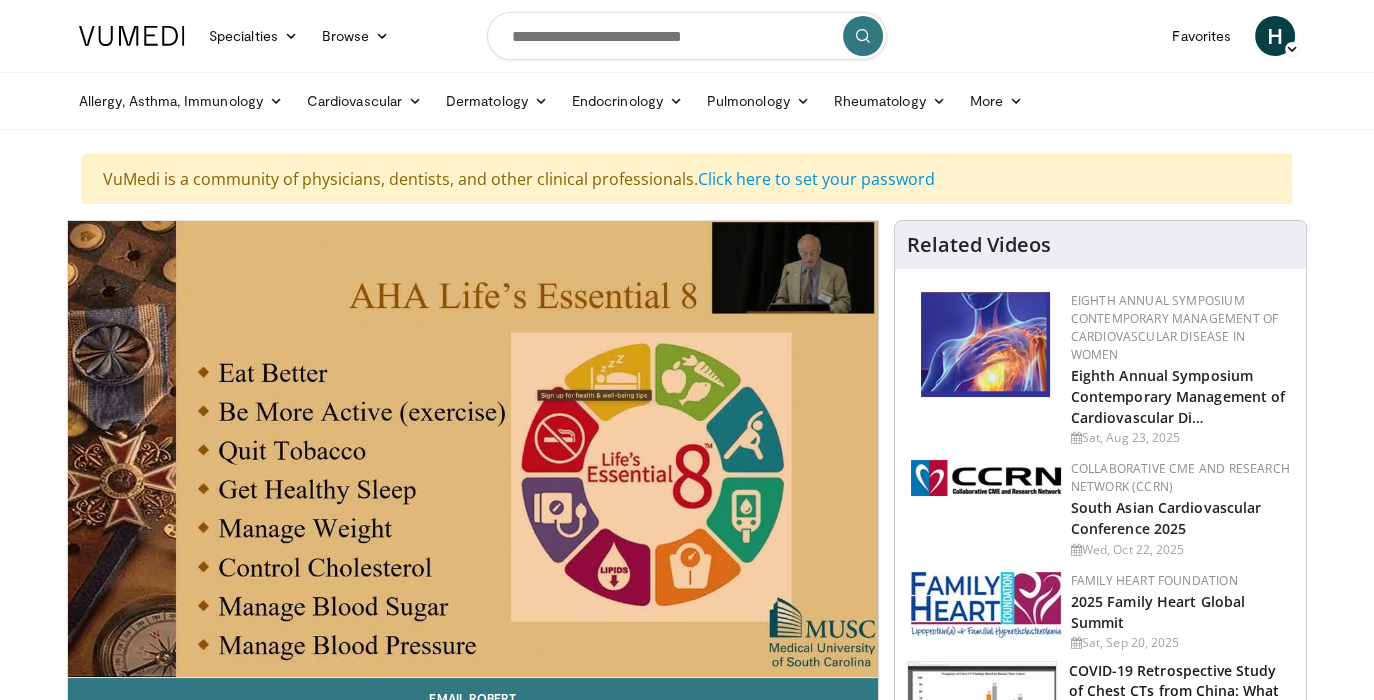 click on "10 seconds
Tap to unmute" at bounding box center (473, 449) 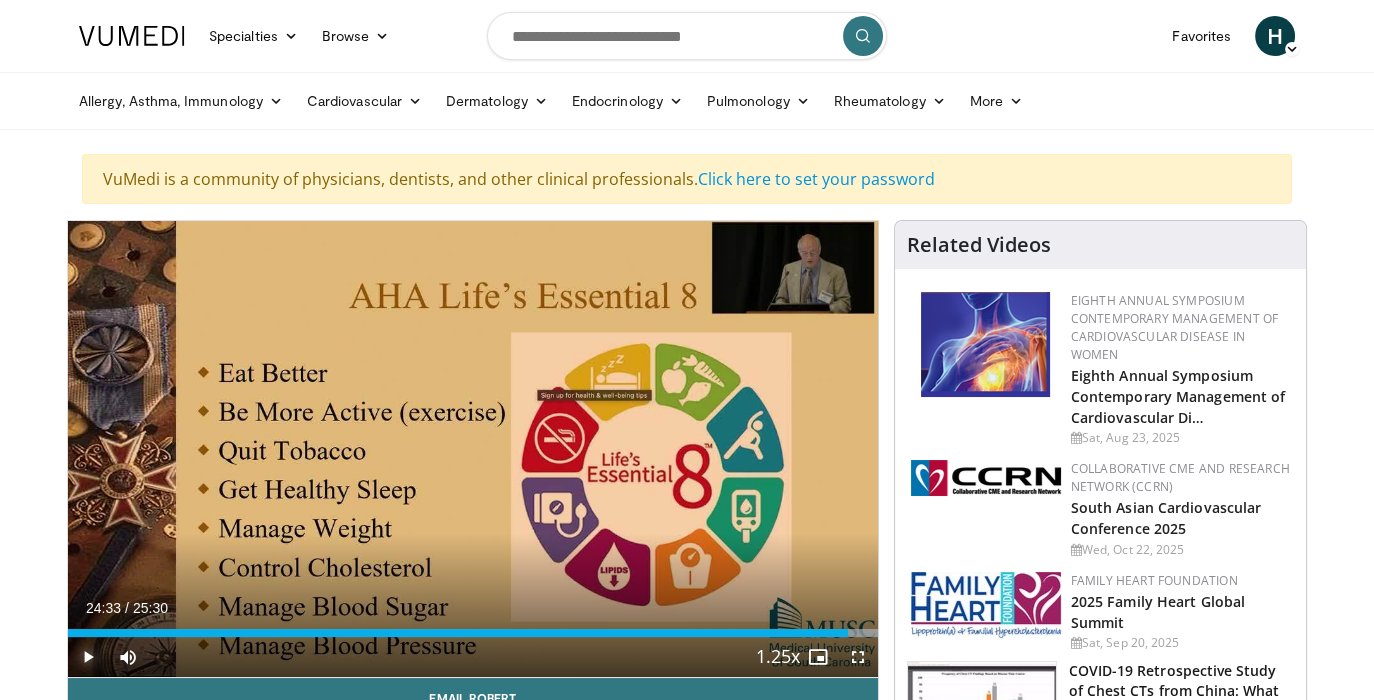 click at bounding box center (88, 657) 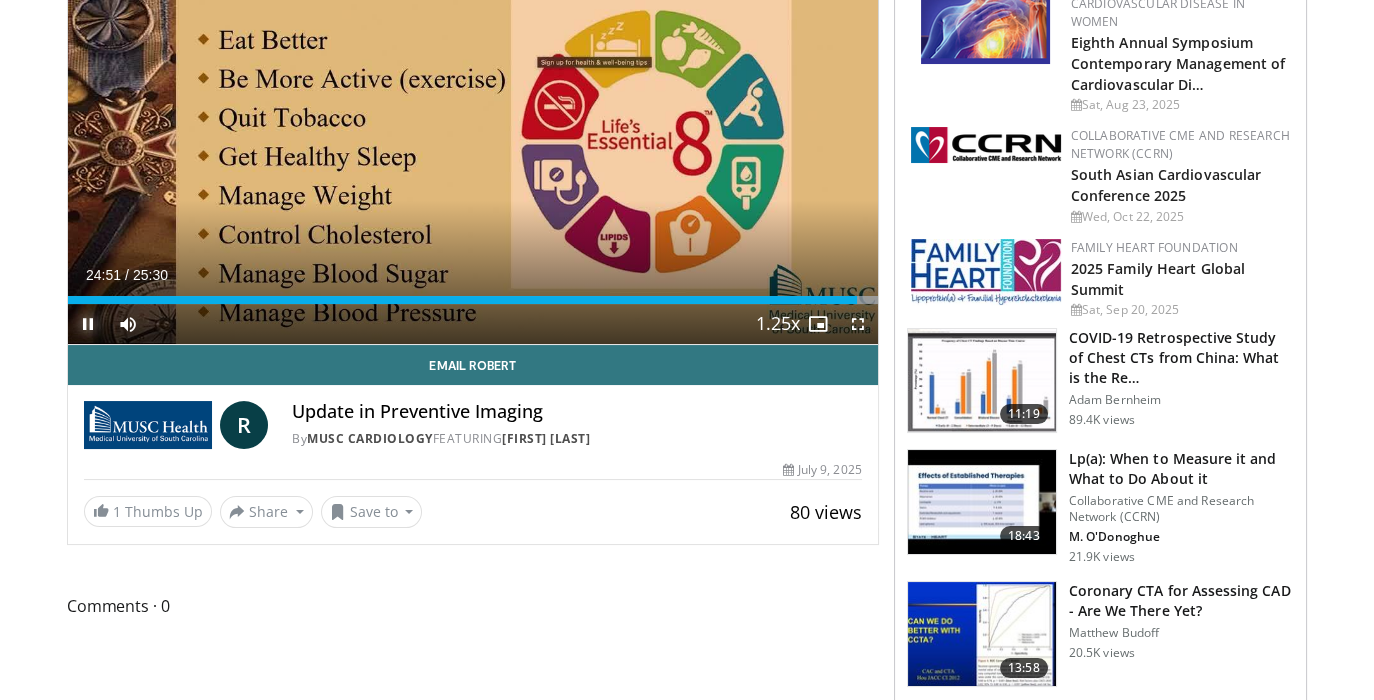 scroll, scrollTop: 0, scrollLeft: 0, axis: both 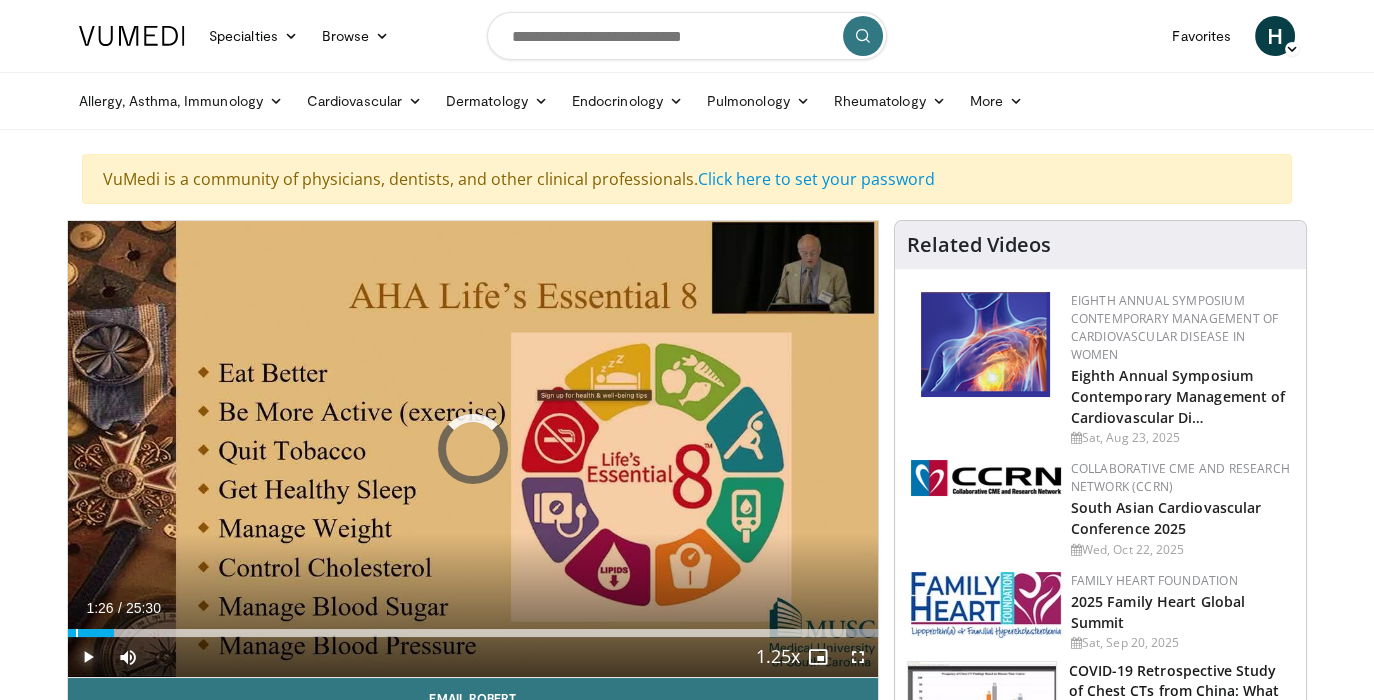 drag, startPoint x: 107, startPoint y: 631, endPoint x: 49, endPoint y: 631, distance: 58 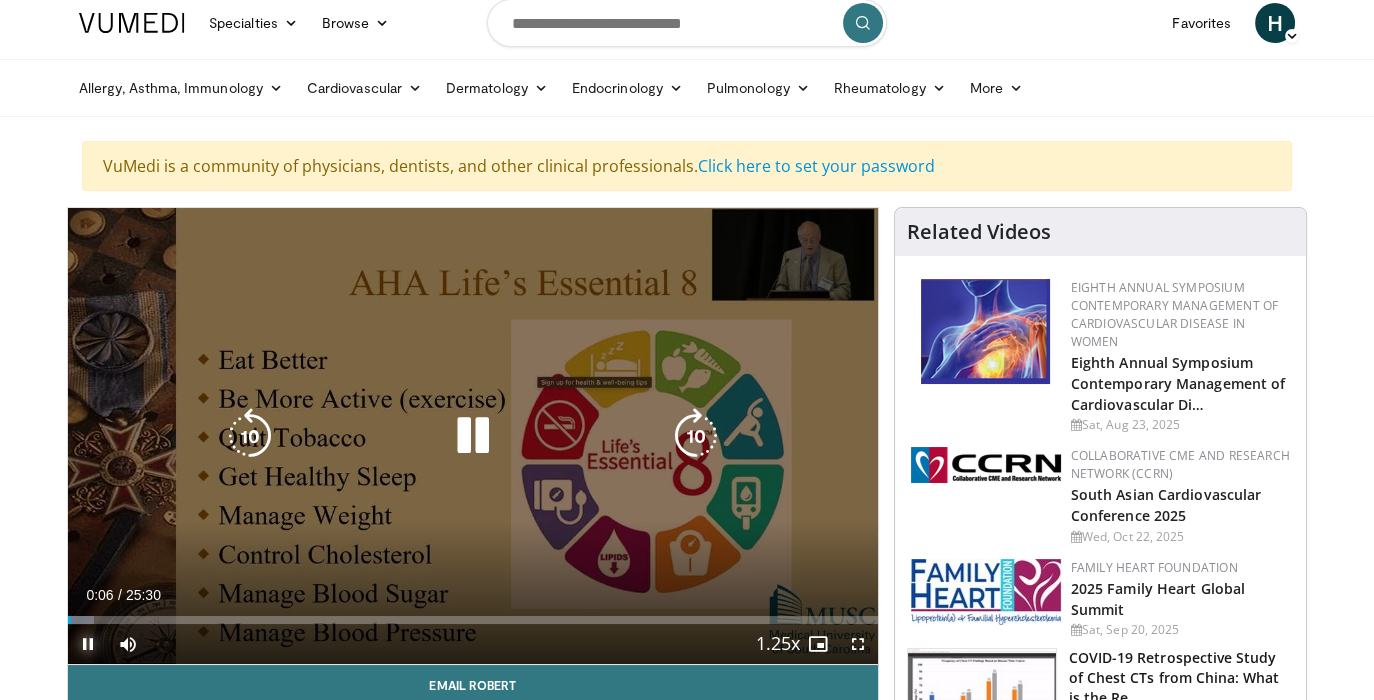 scroll, scrollTop: 166, scrollLeft: 0, axis: vertical 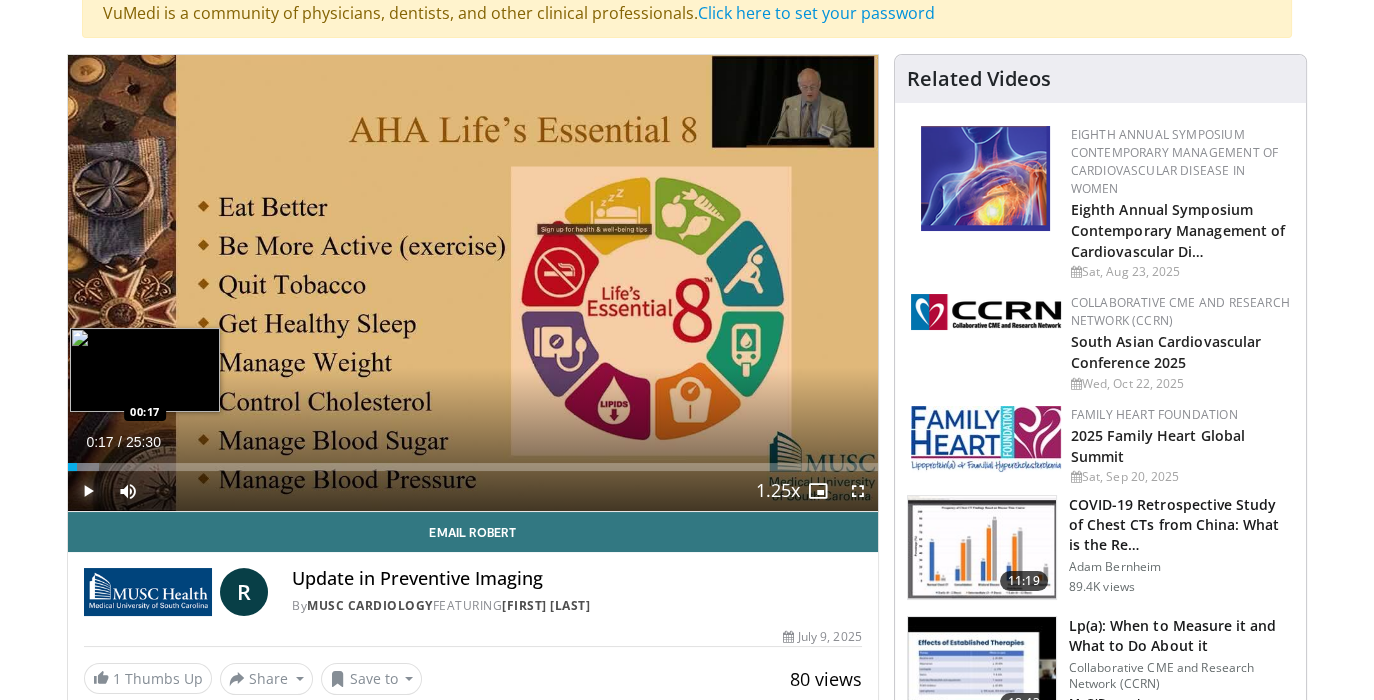 click at bounding box center (83, 467) 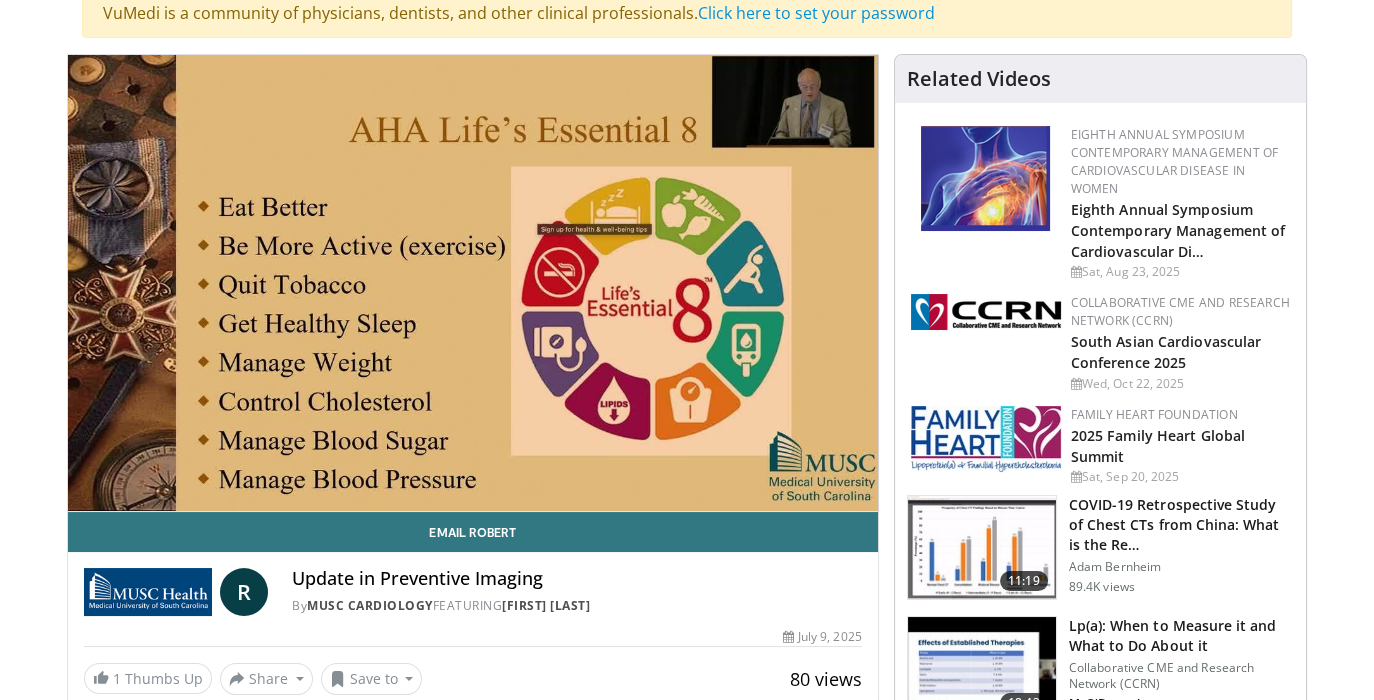 drag, startPoint x: 308, startPoint y: 581, endPoint x: 651, endPoint y: 614, distance: 344.5838 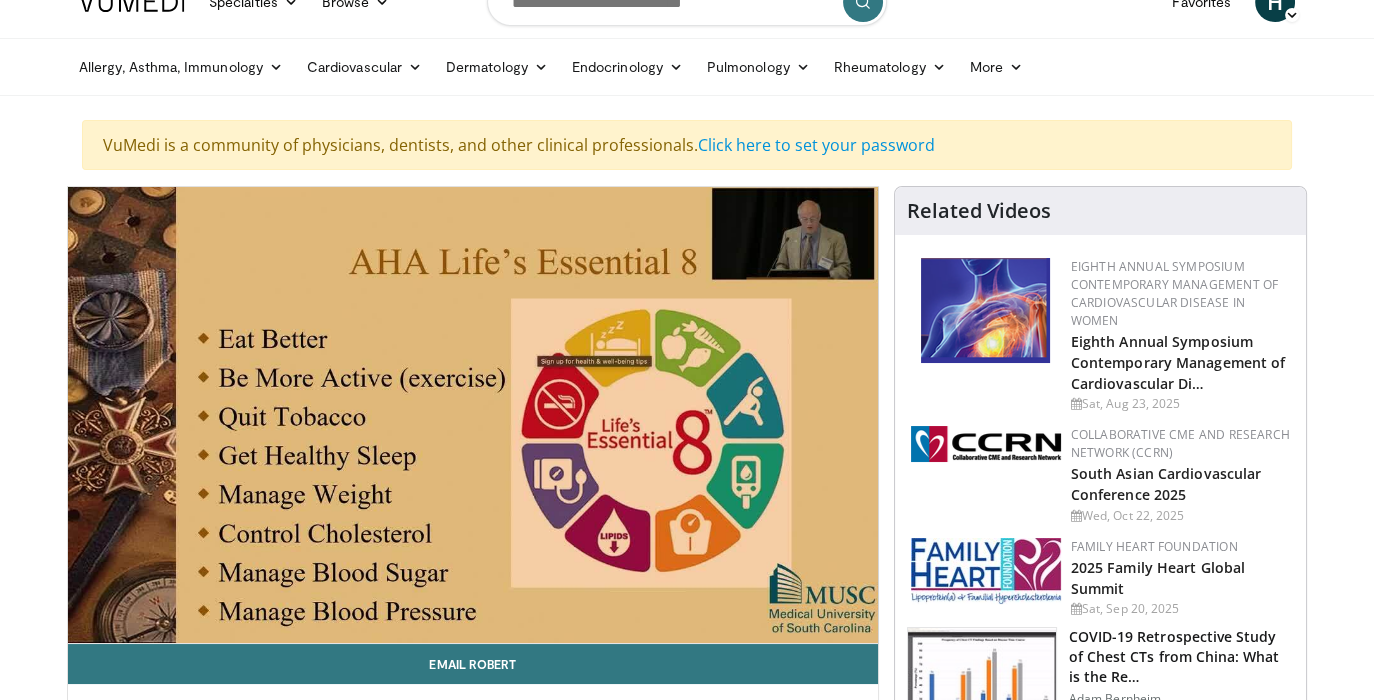 scroll, scrollTop: 0, scrollLeft: 0, axis: both 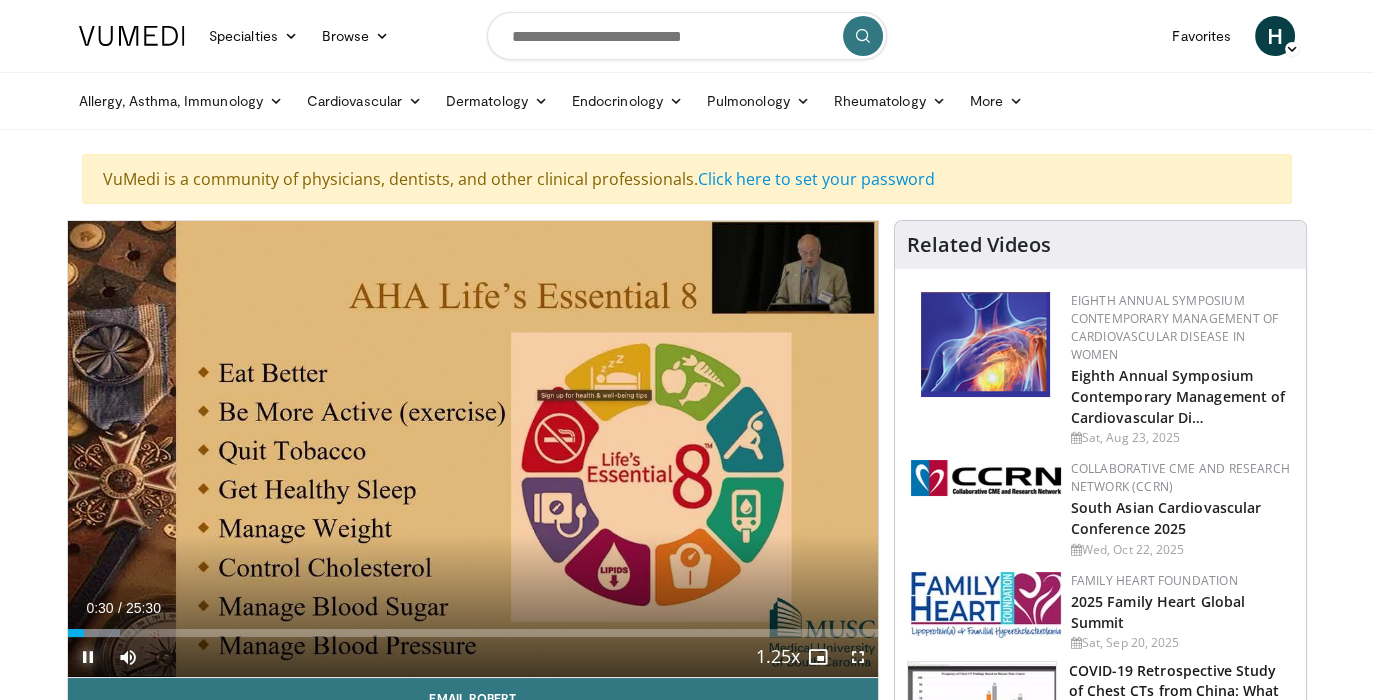 click at bounding box center [88, 657] 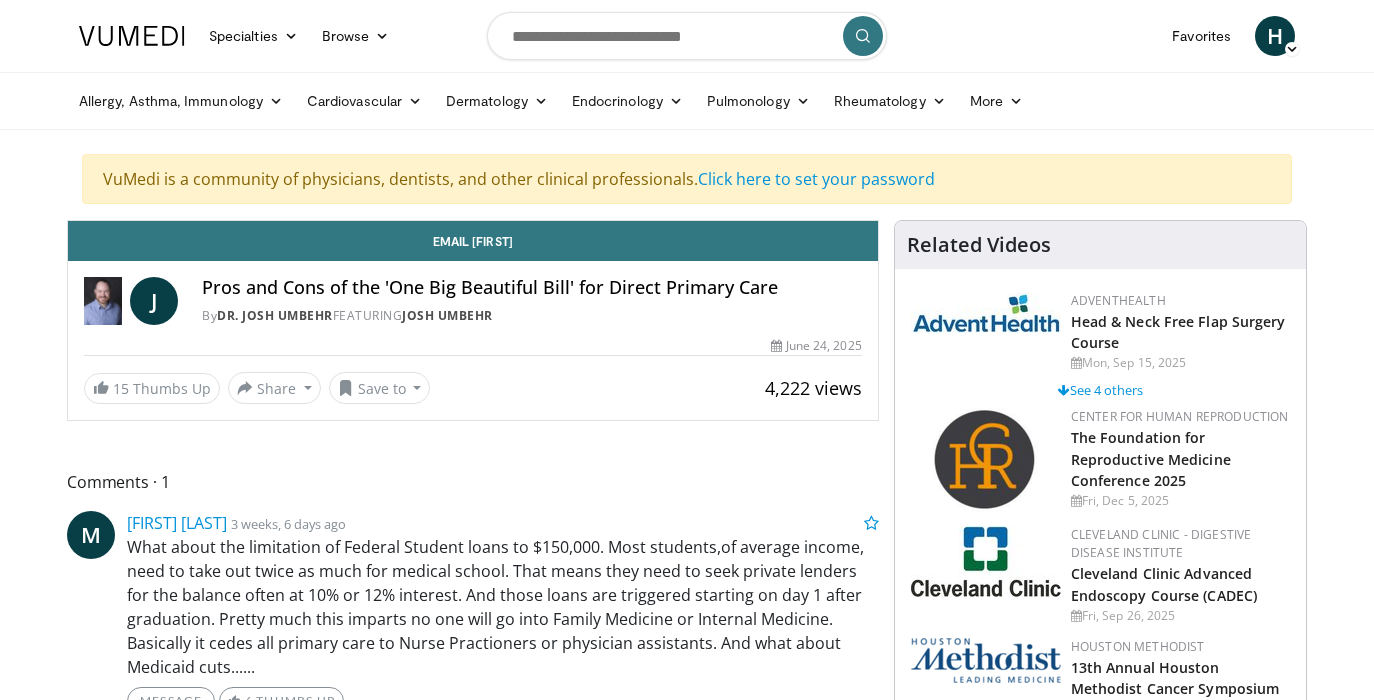 scroll, scrollTop: 0, scrollLeft: 0, axis: both 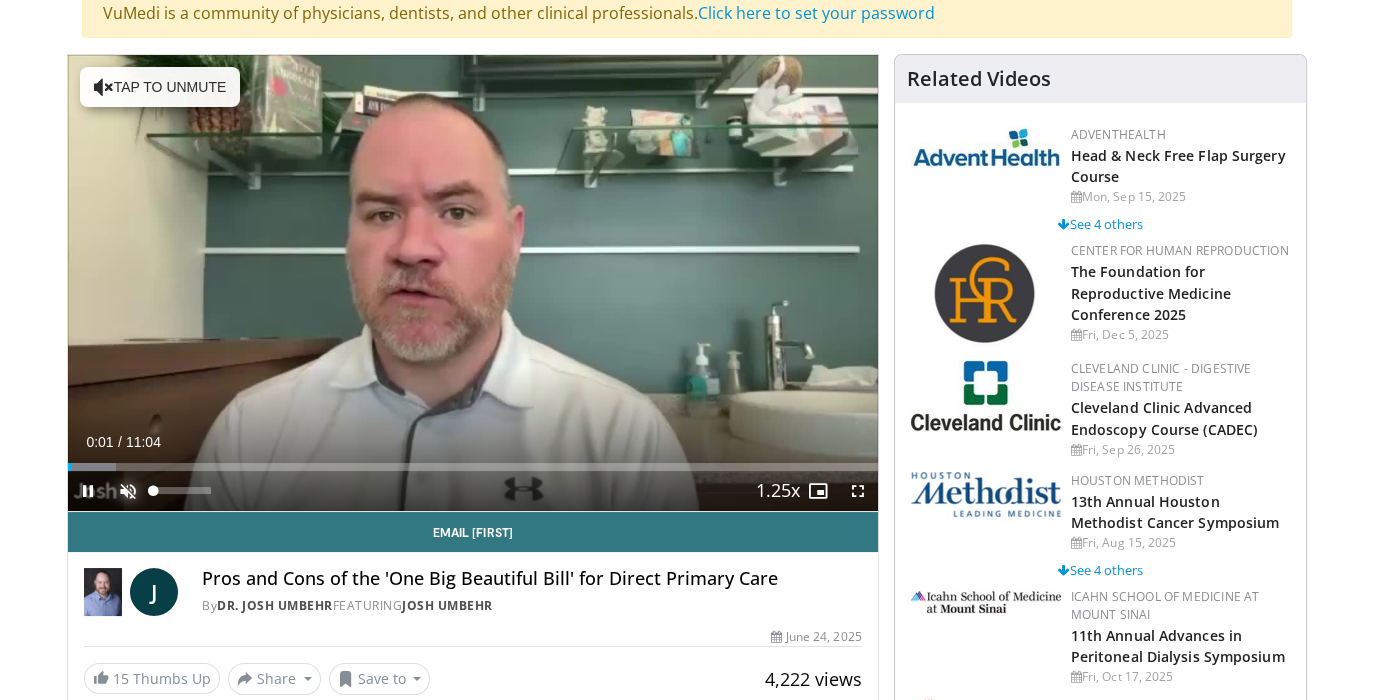 click at bounding box center (128, 491) 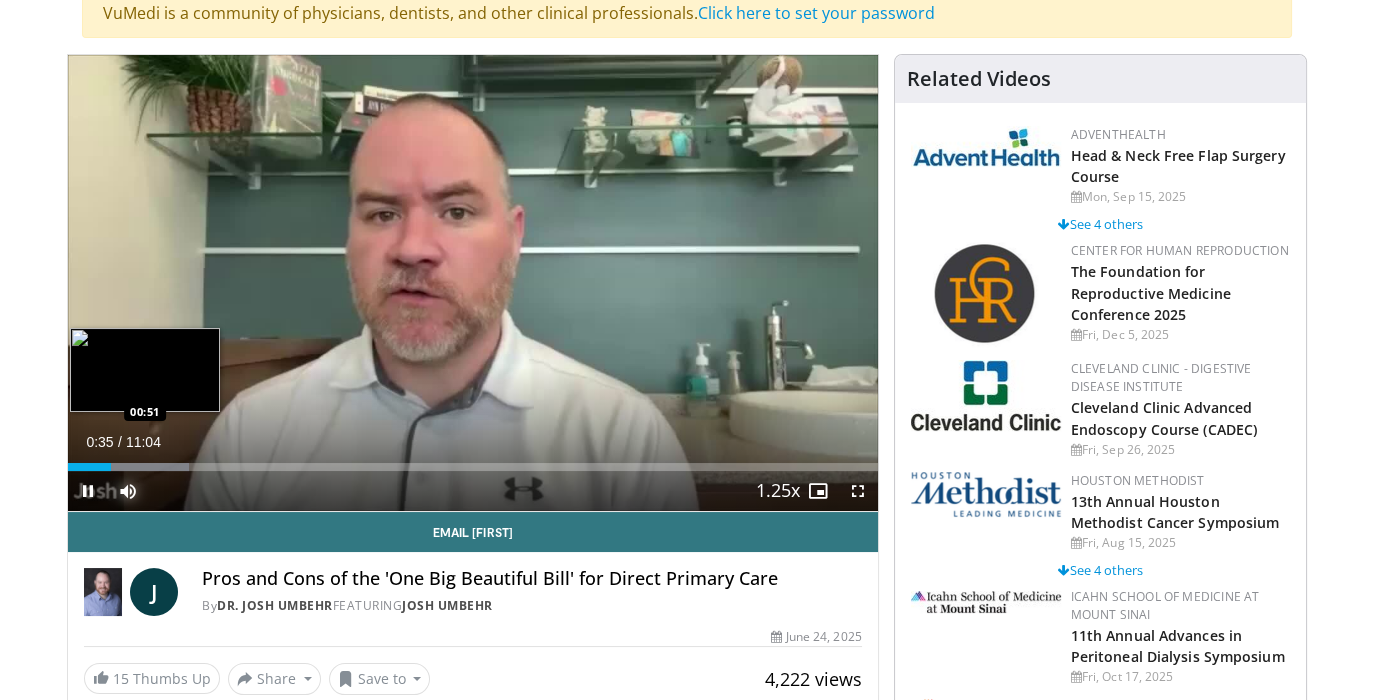 click on "Loaded :  14.91% 00:35 00:51" at bounding box center [473, 467] 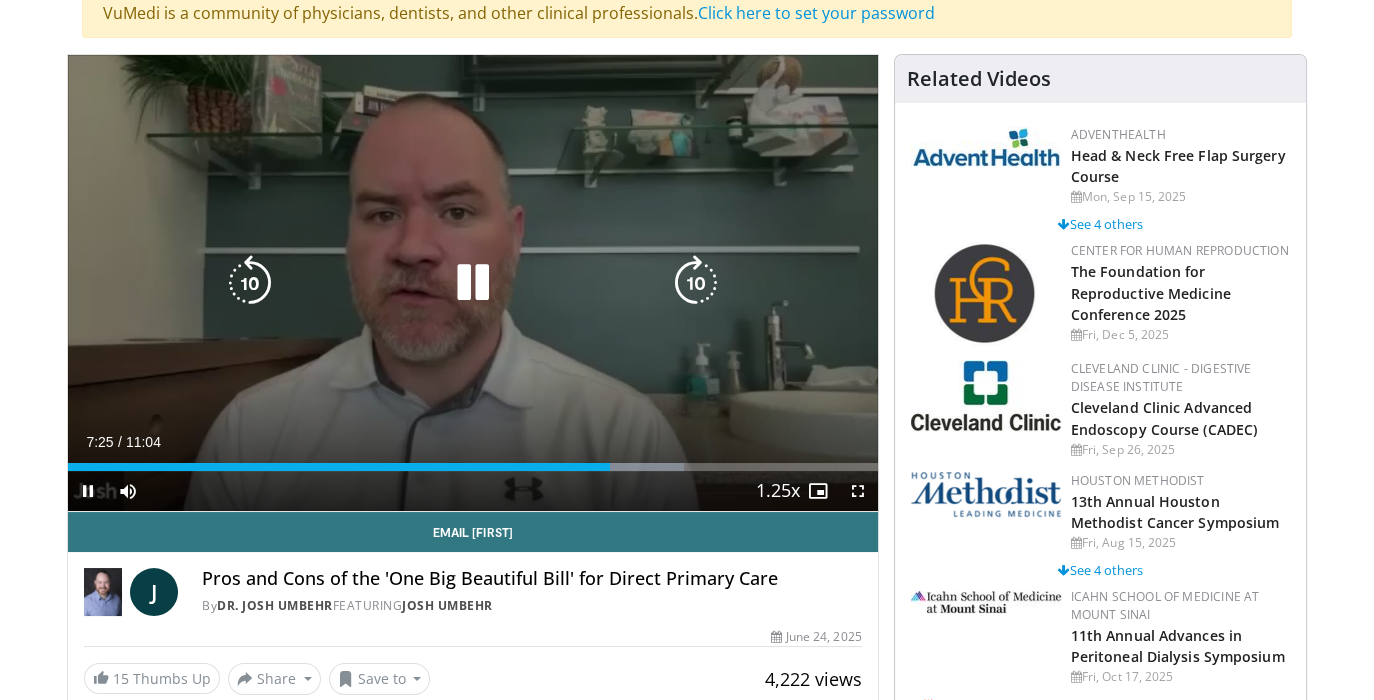 click on "10 seconds
Tap to unmute" at bounding box center (473, 283) 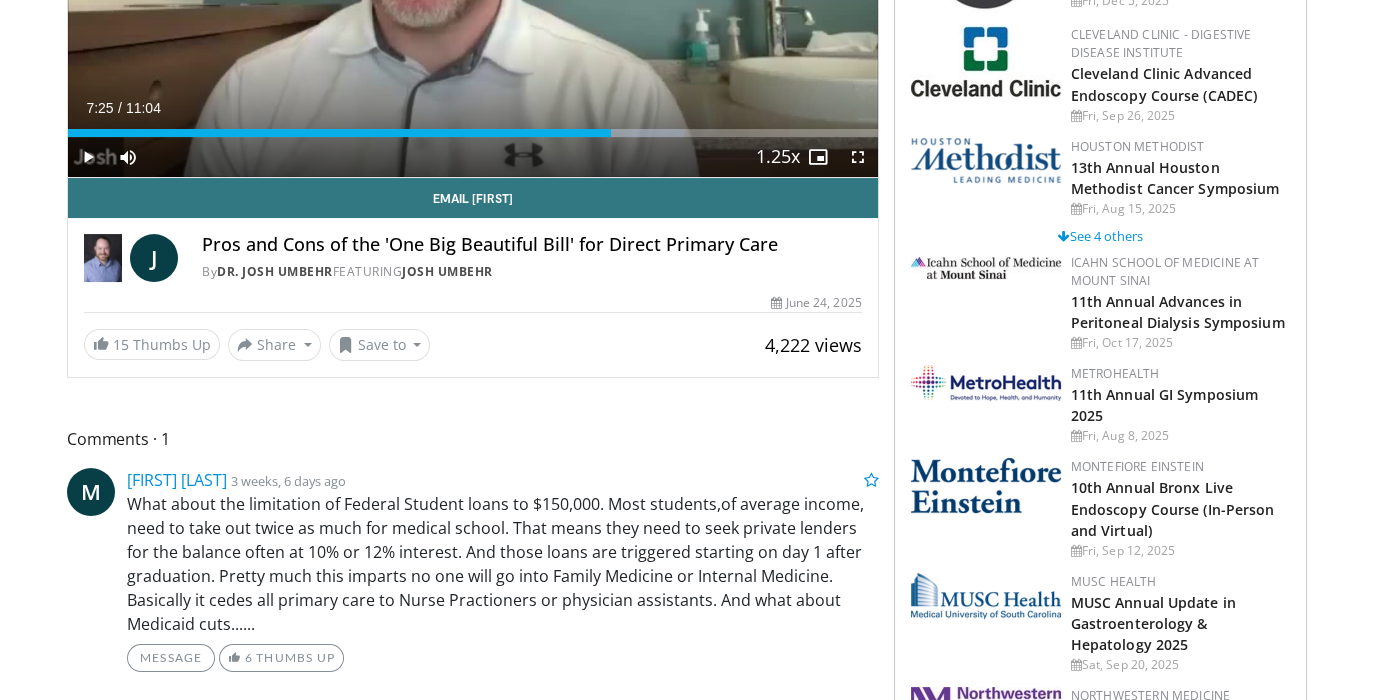scroll, scrollTop: 0, scrollLeft: 0, axis: both 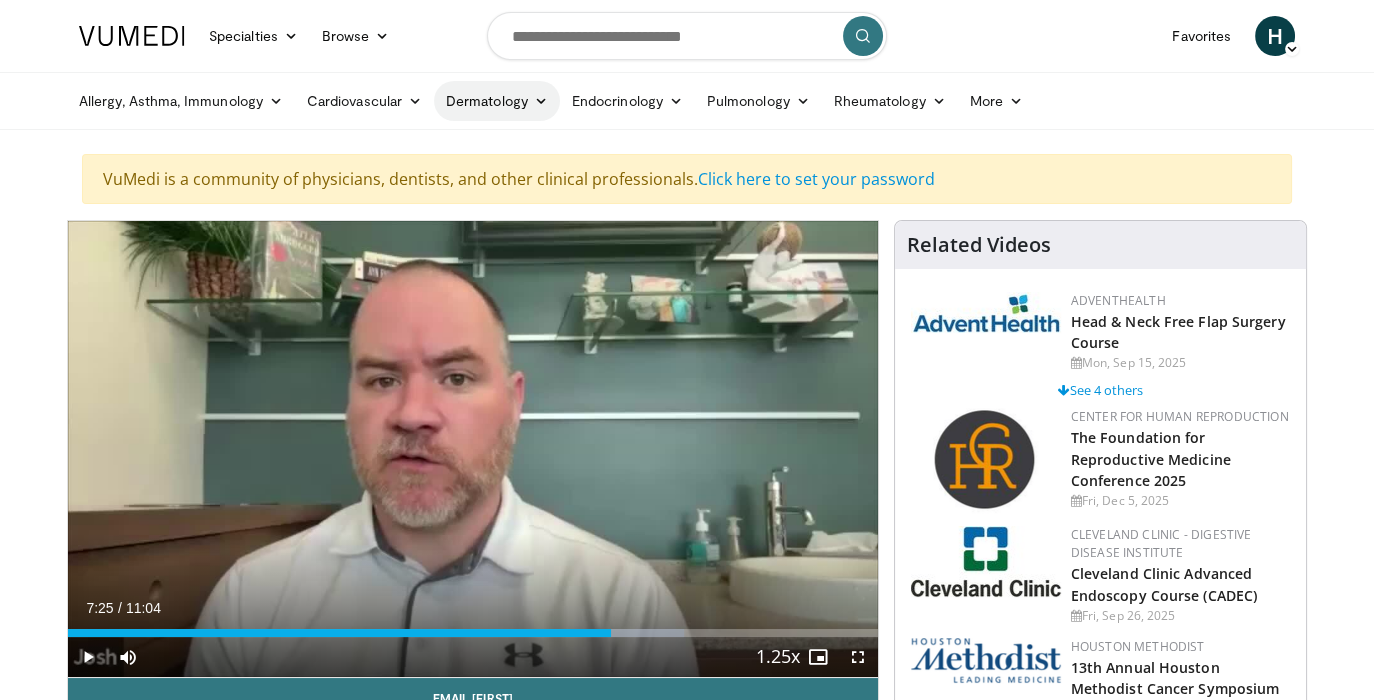 click at bounding box center (541, 101) 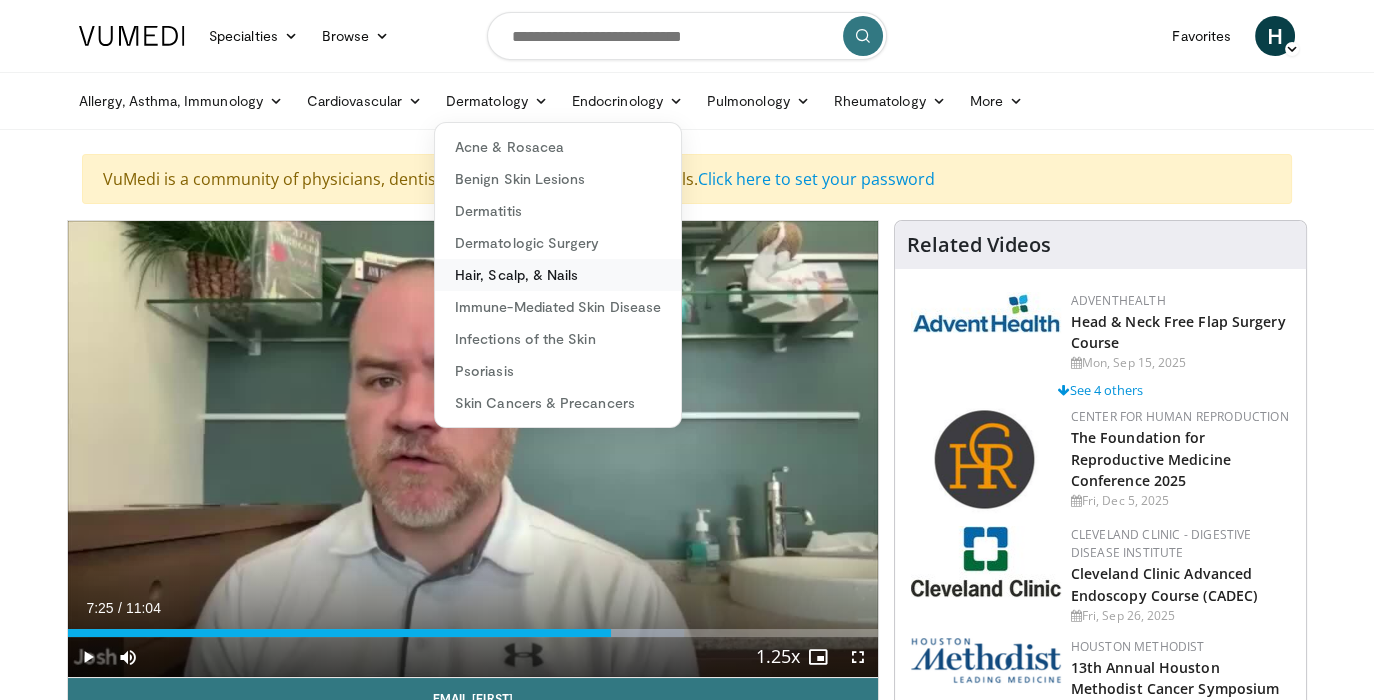 click on "Hair, Scalp, & Nails" at bounding box center (558, 275) 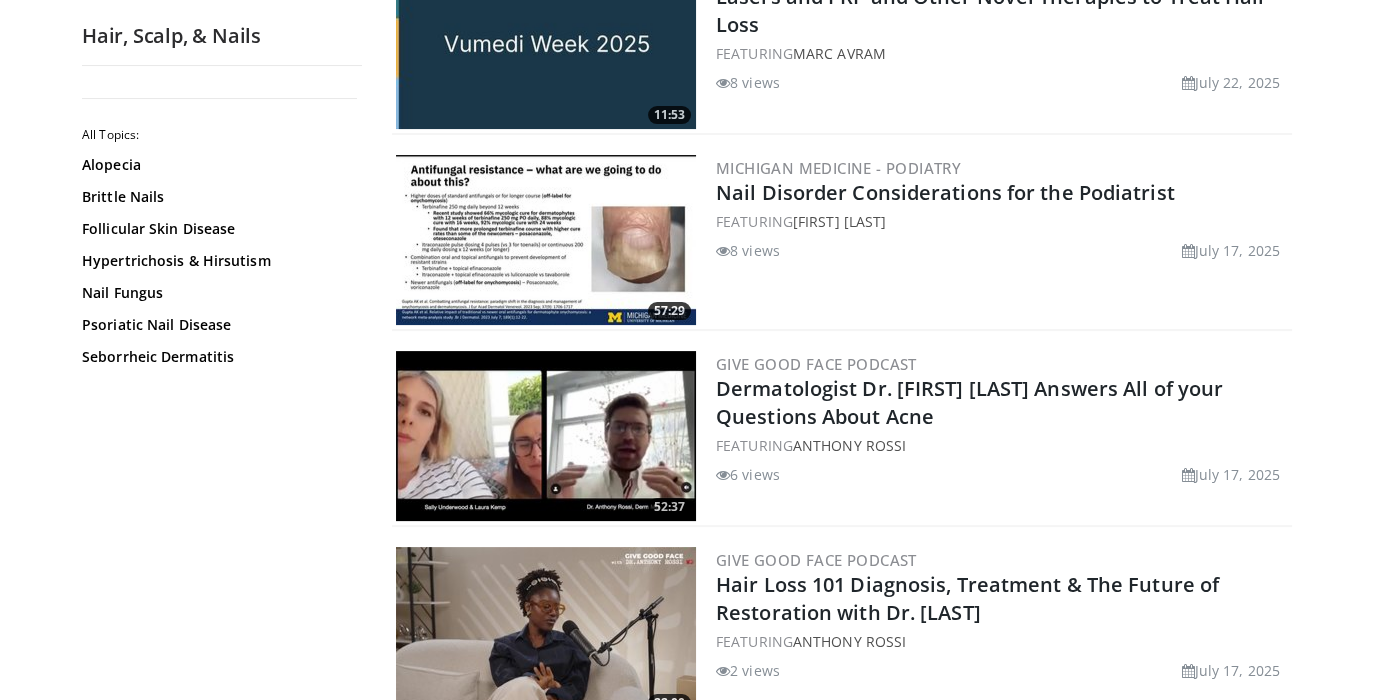 scroll, scrollTop: 58, scrollLeft: 0, axis: vertical 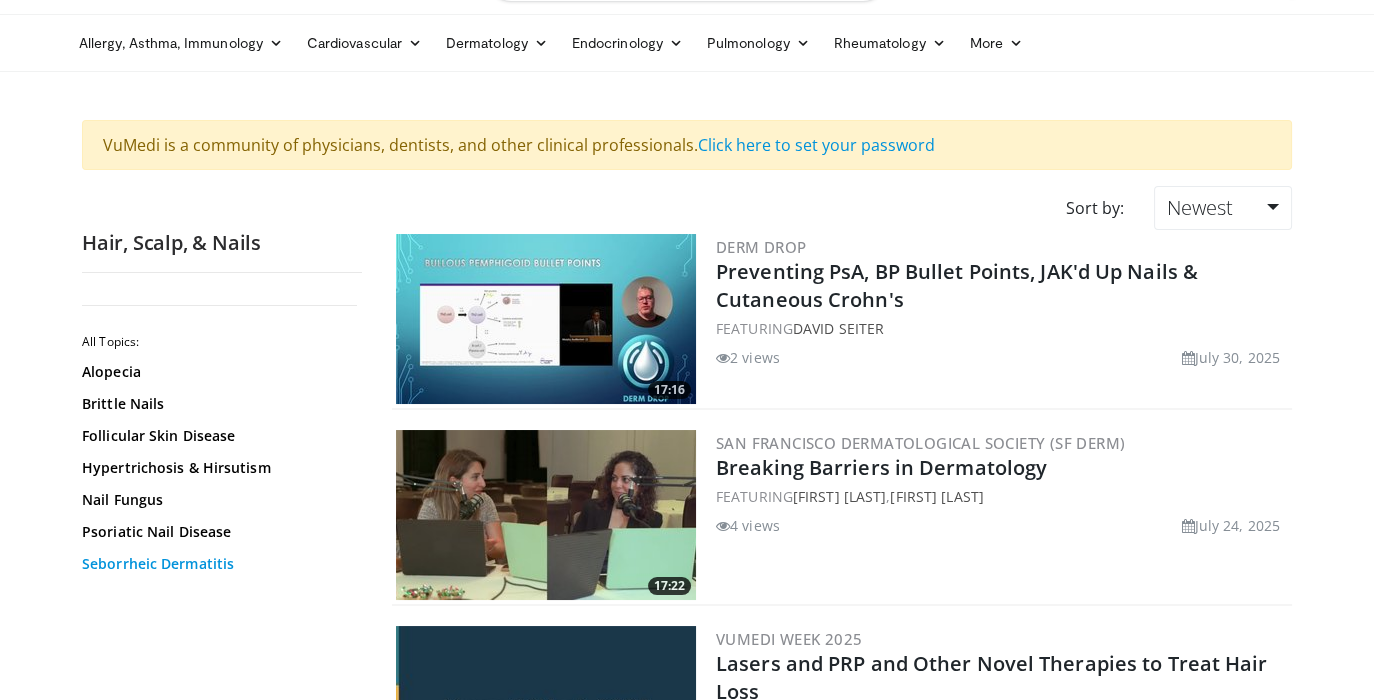 click on "Seborrheic Dermatitis" at bounding box center (217, 564) 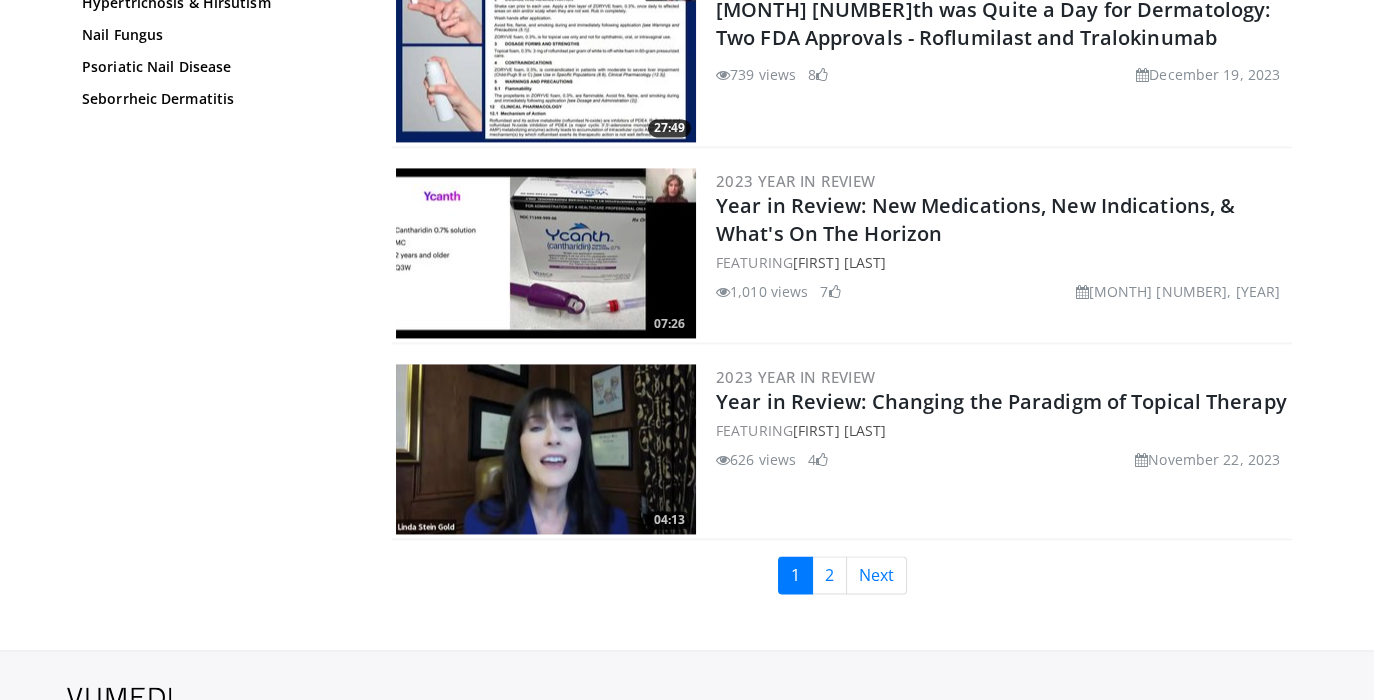 scroll, scrollTop: 4666, scrollLeft: 0, axis: vertical 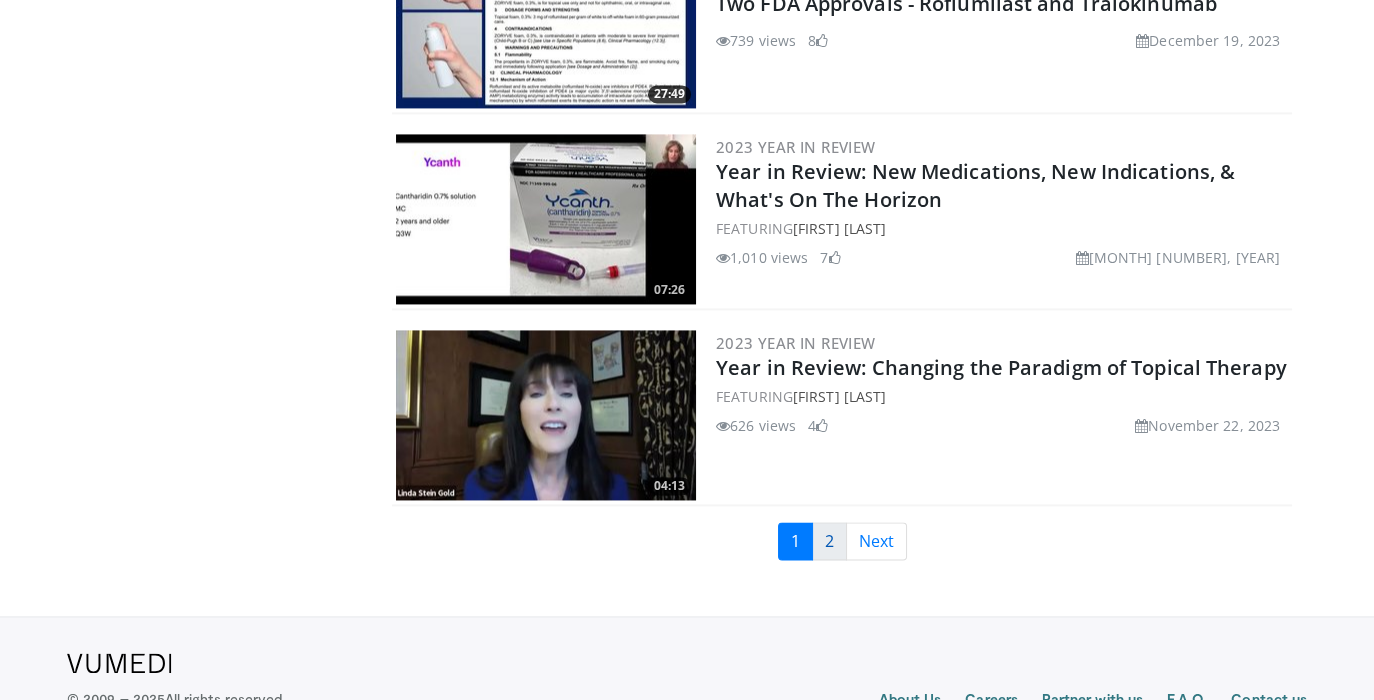 click on "2" at bounding box center [829, 541] 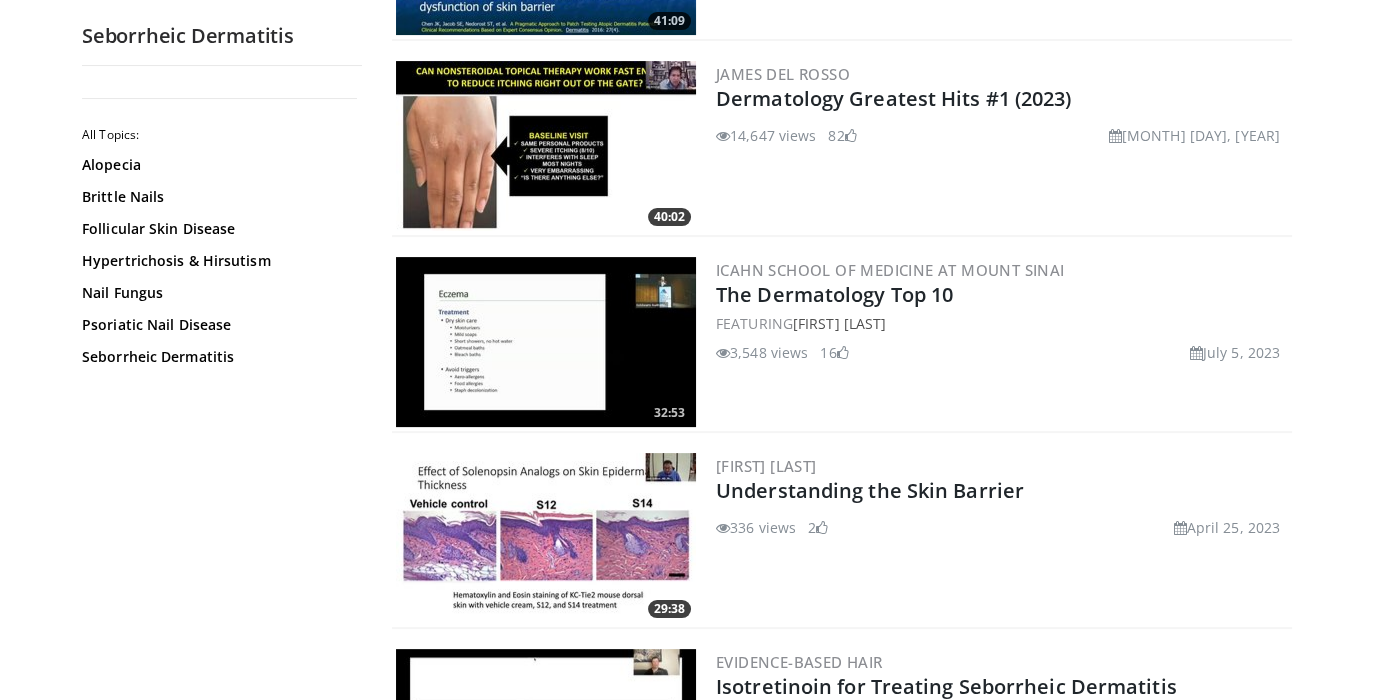 scroll, scrollTop: 0, scrollLeft: 0, axis: both 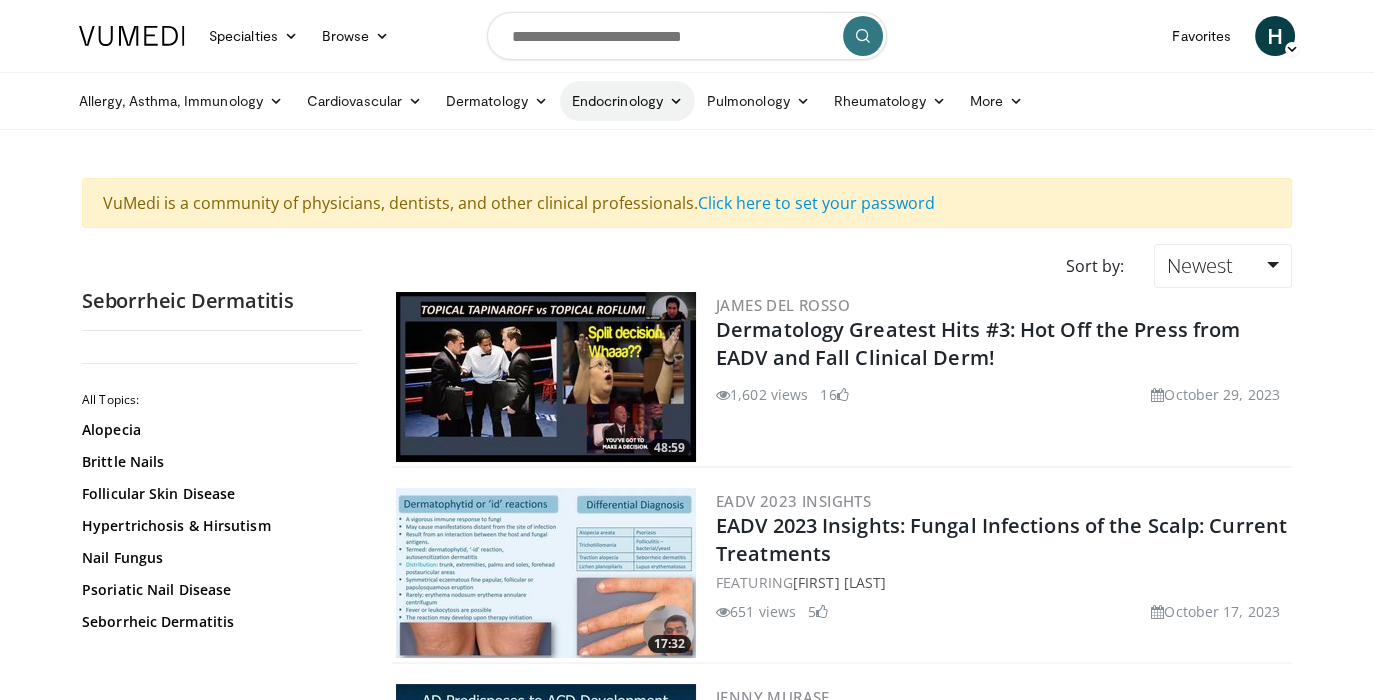 click at bounding box center (676, 101) 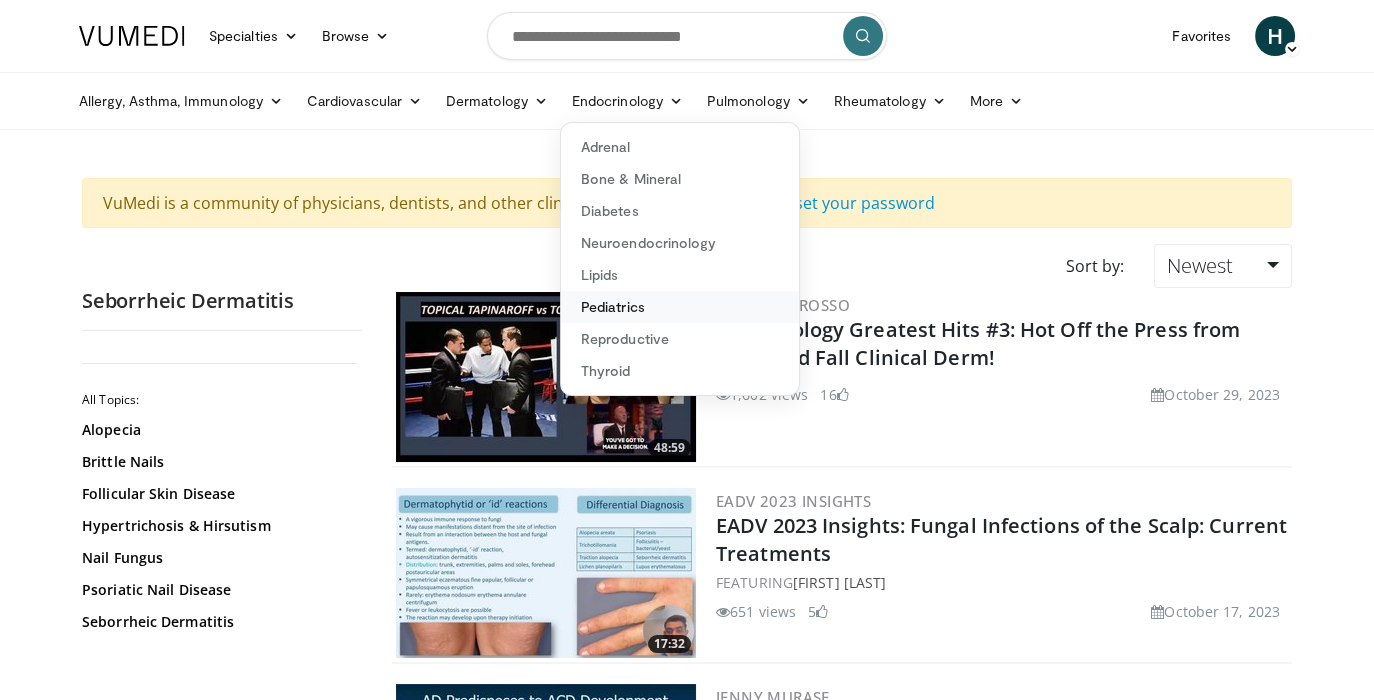 click on "Pediatrics" at bounding box center (680, 307) 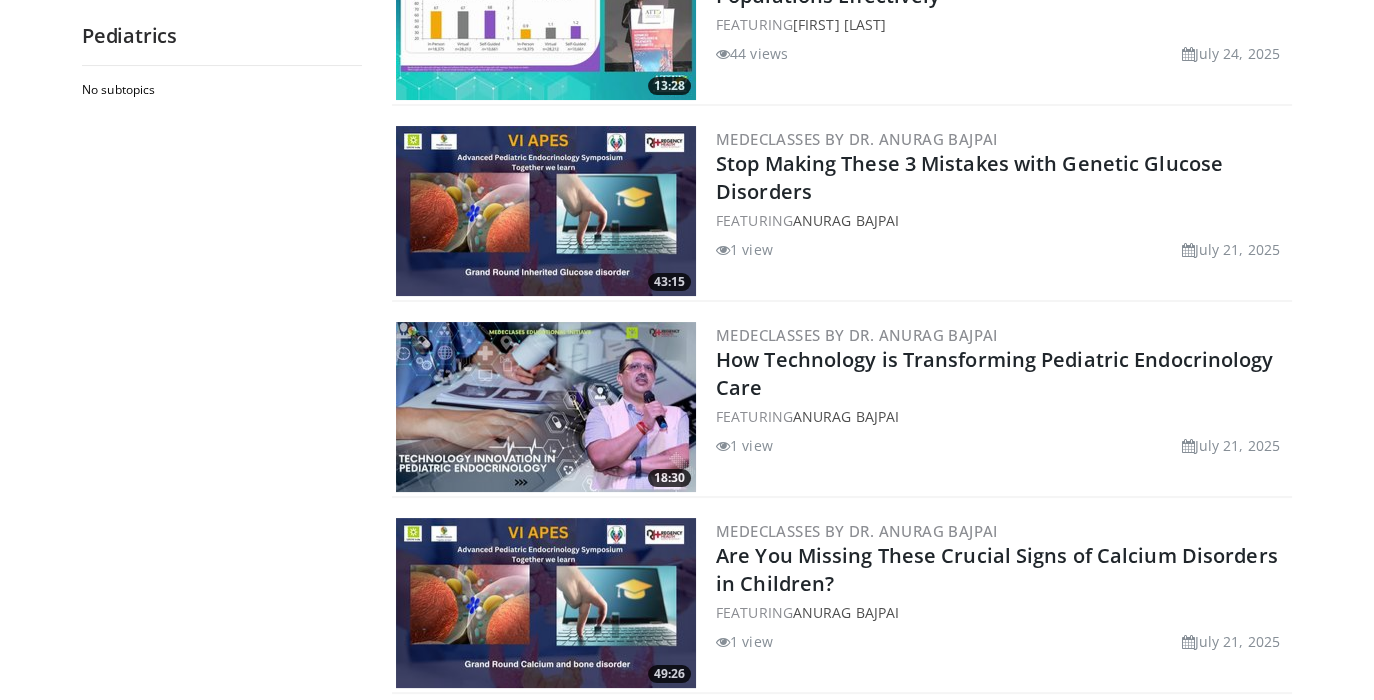 scroll, scrollTop: 0, scrollLeft: 0, axis: both 